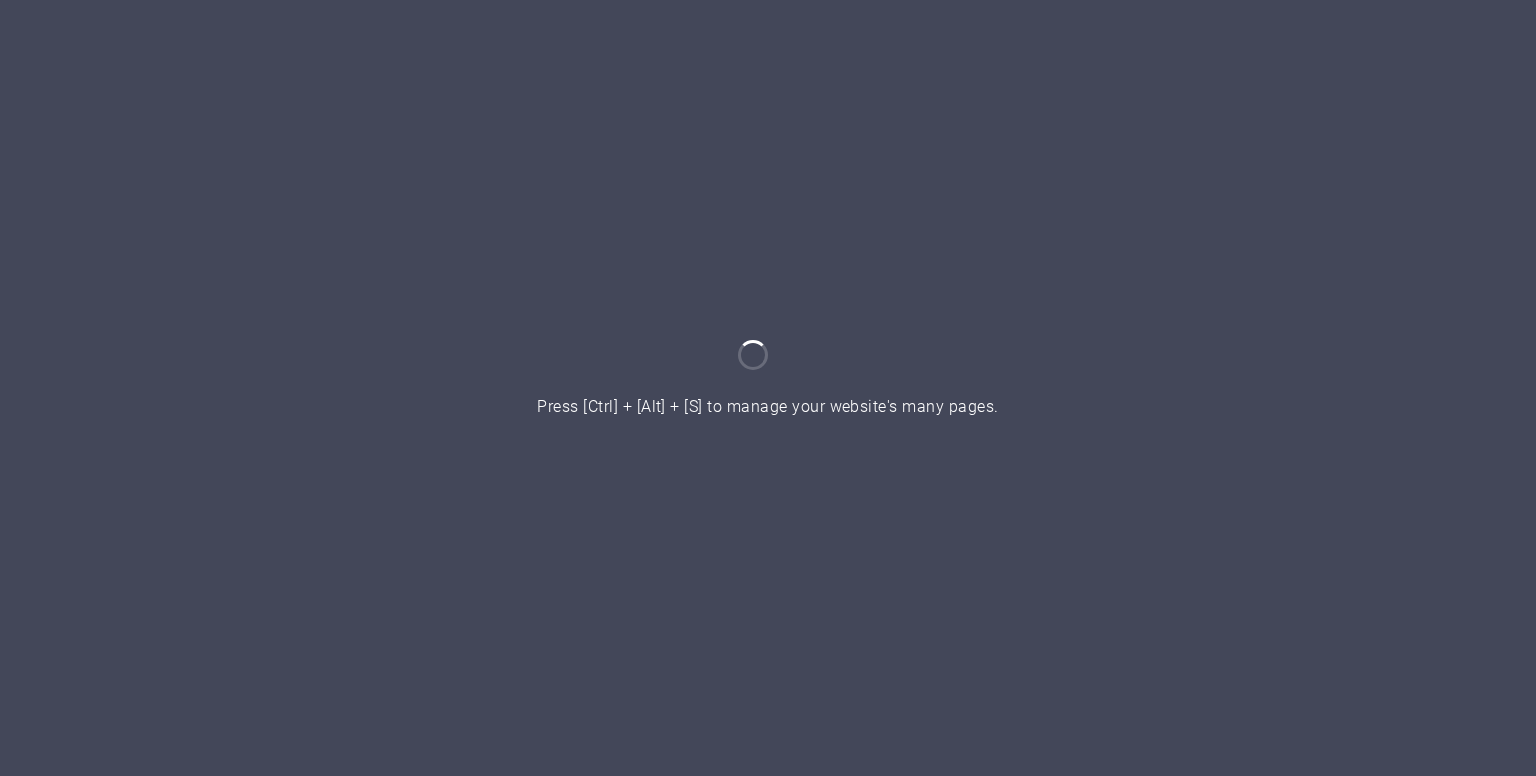 scroll, scrollTop: 0, scrollLeft: 0, axis: both 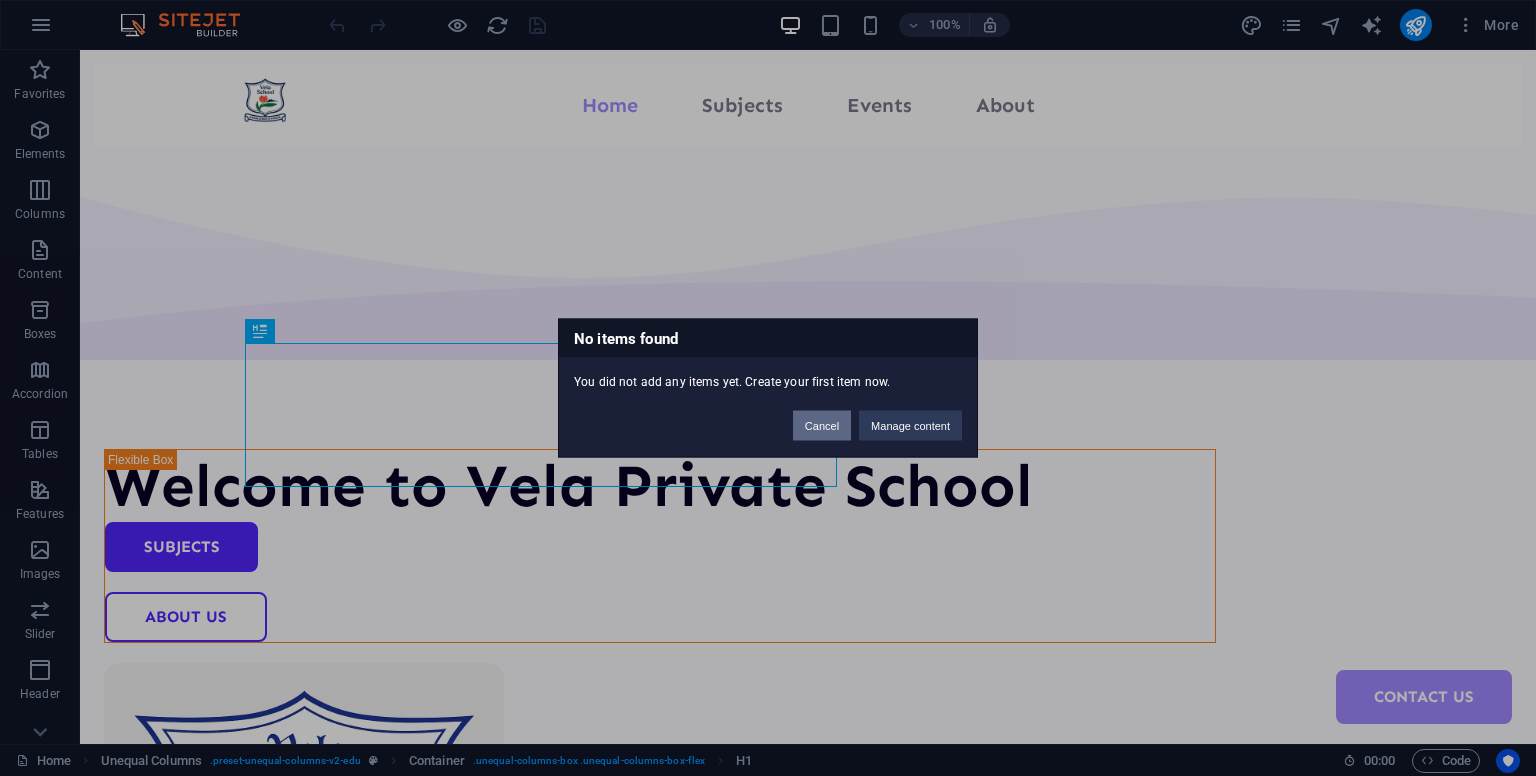 click on "Cancel" at bounding box center (822, 426) 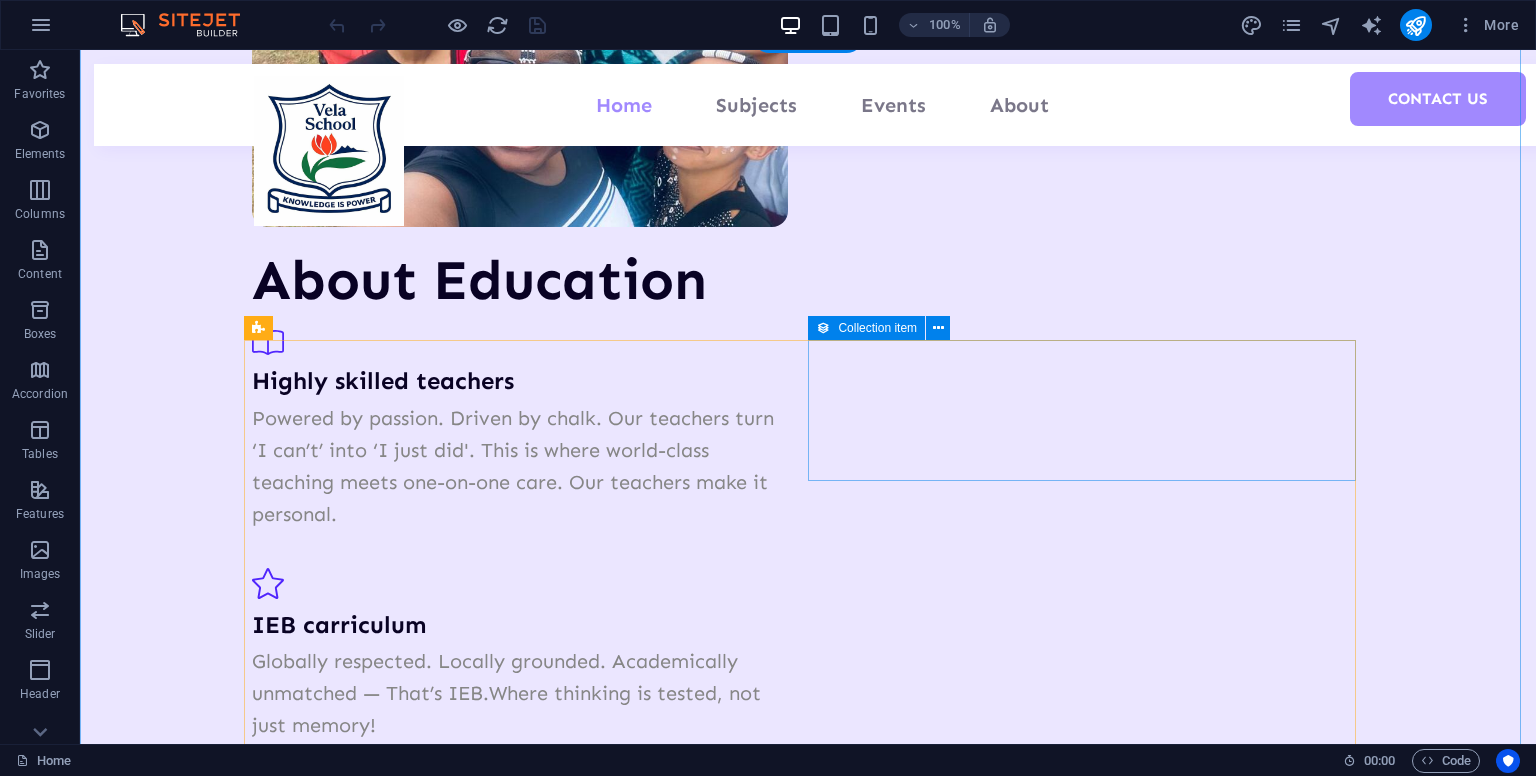 scroll, scrollTop: 1591, scrollLeft: 0, axis: vertical 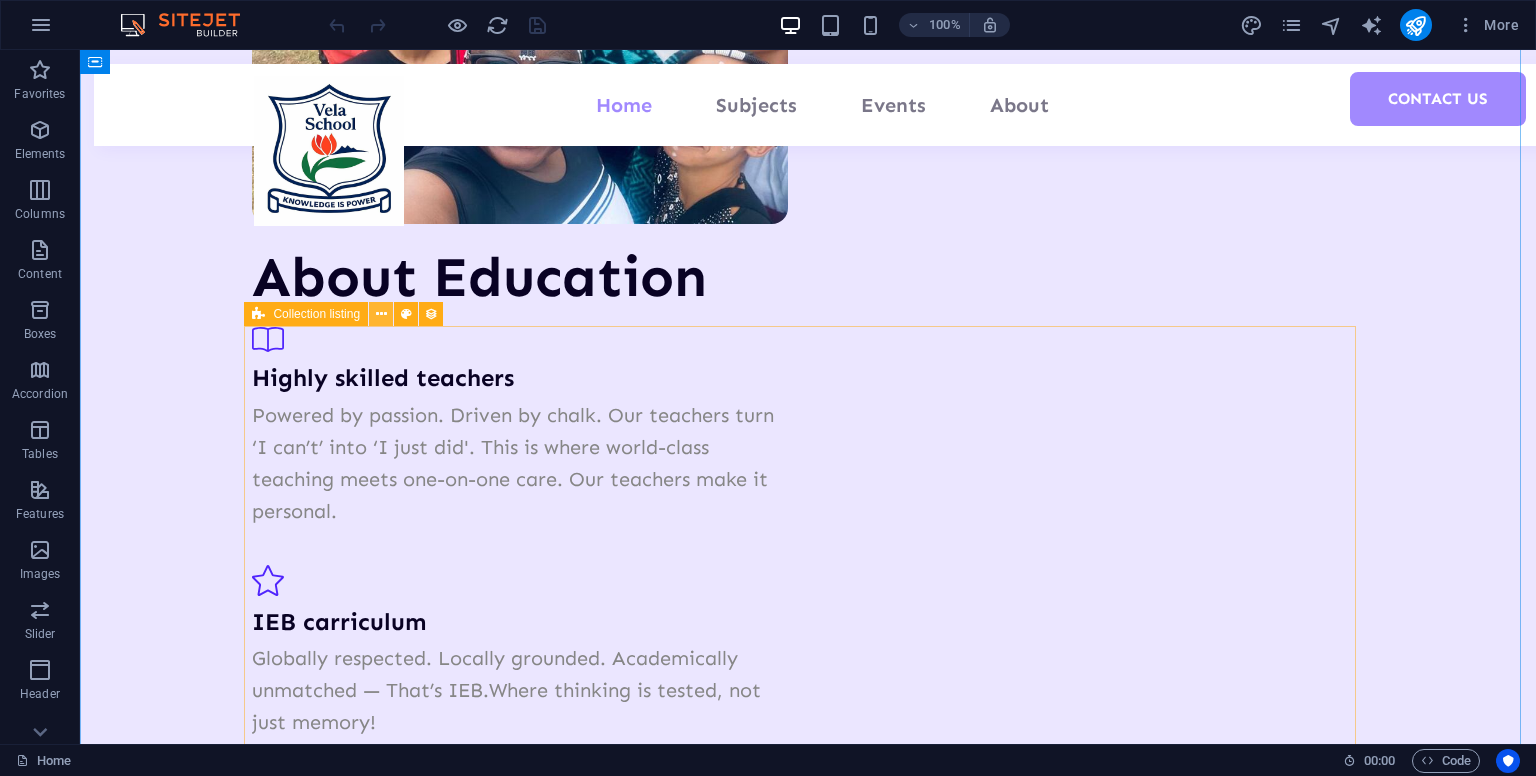 click at bounding box center [381, 314] 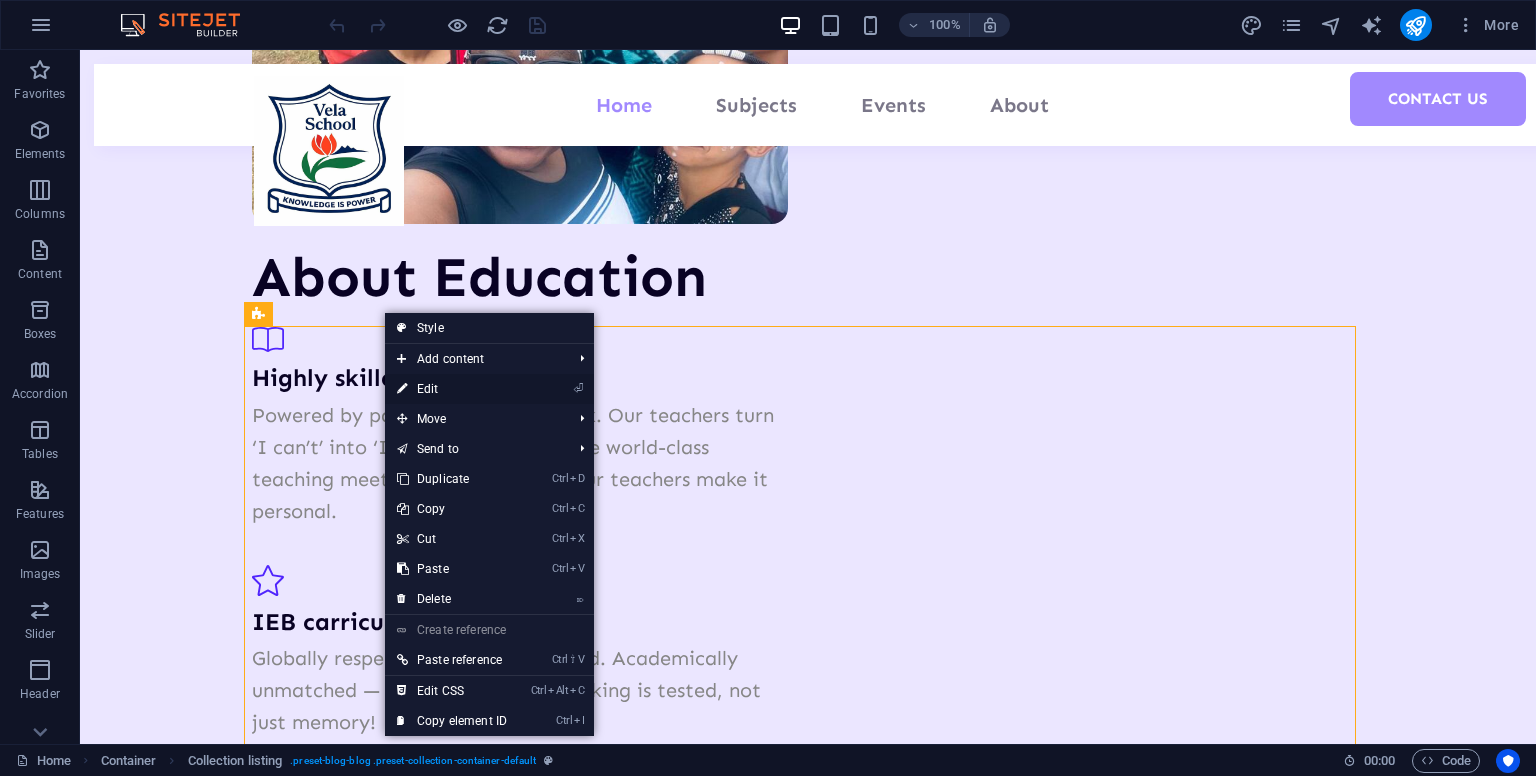 click on "⏎  Edit" at bounding box center (452, 389) 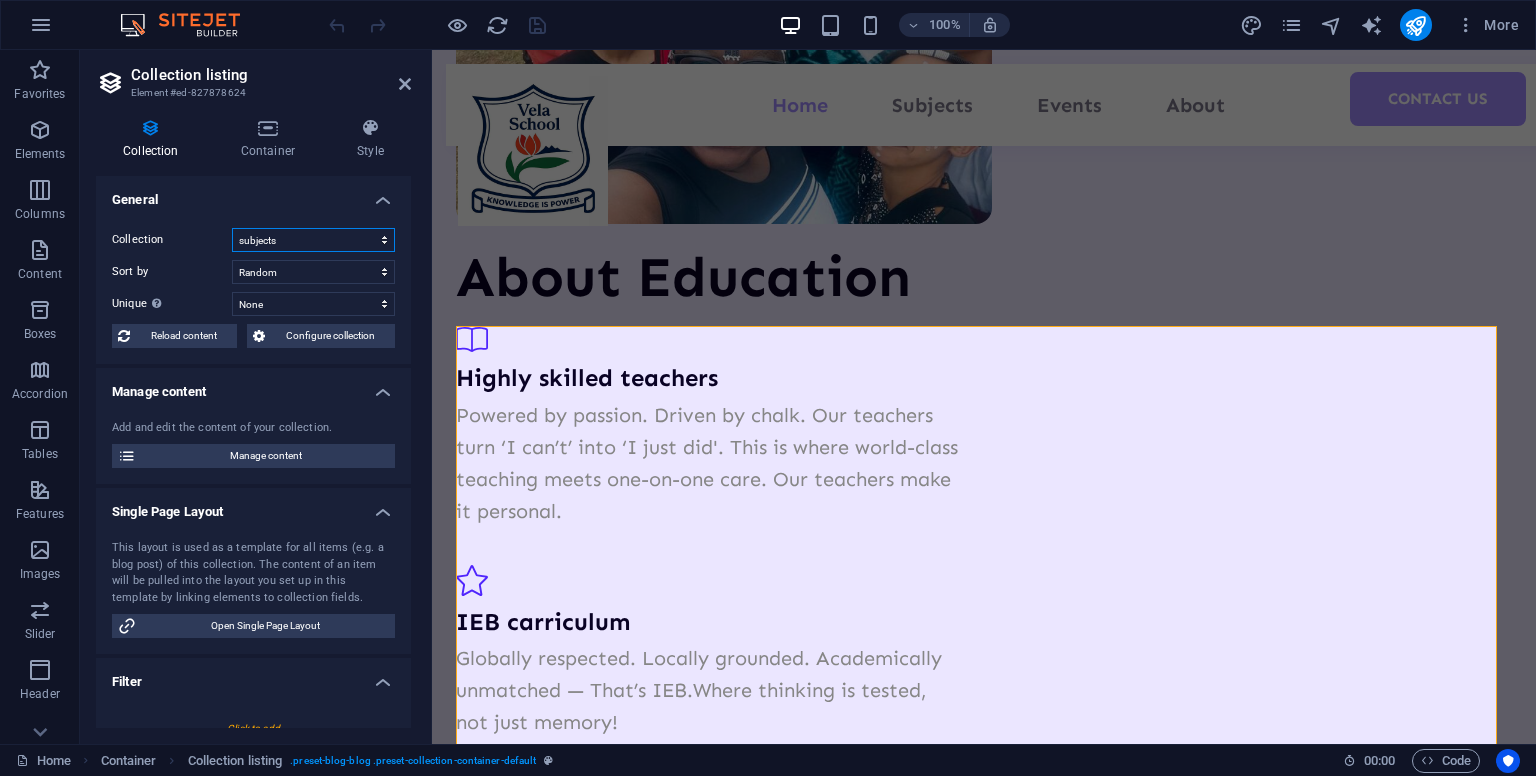 click on "ExtraCarricular News subjects what sets us apart" at bounding box center [313, 240] 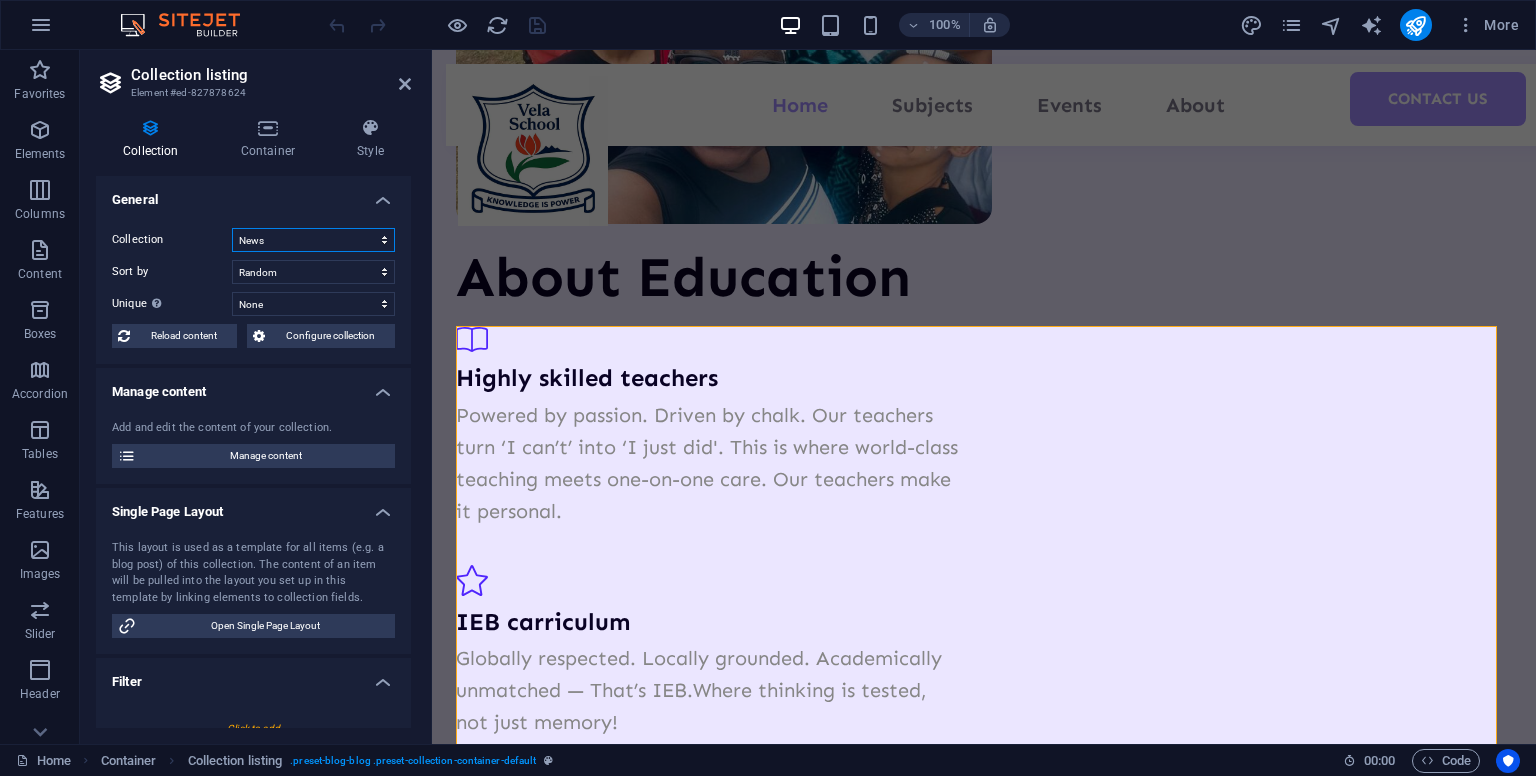 click on "ExtraCarricular News subjects what sets us apart" at bounding box center [313, 240] 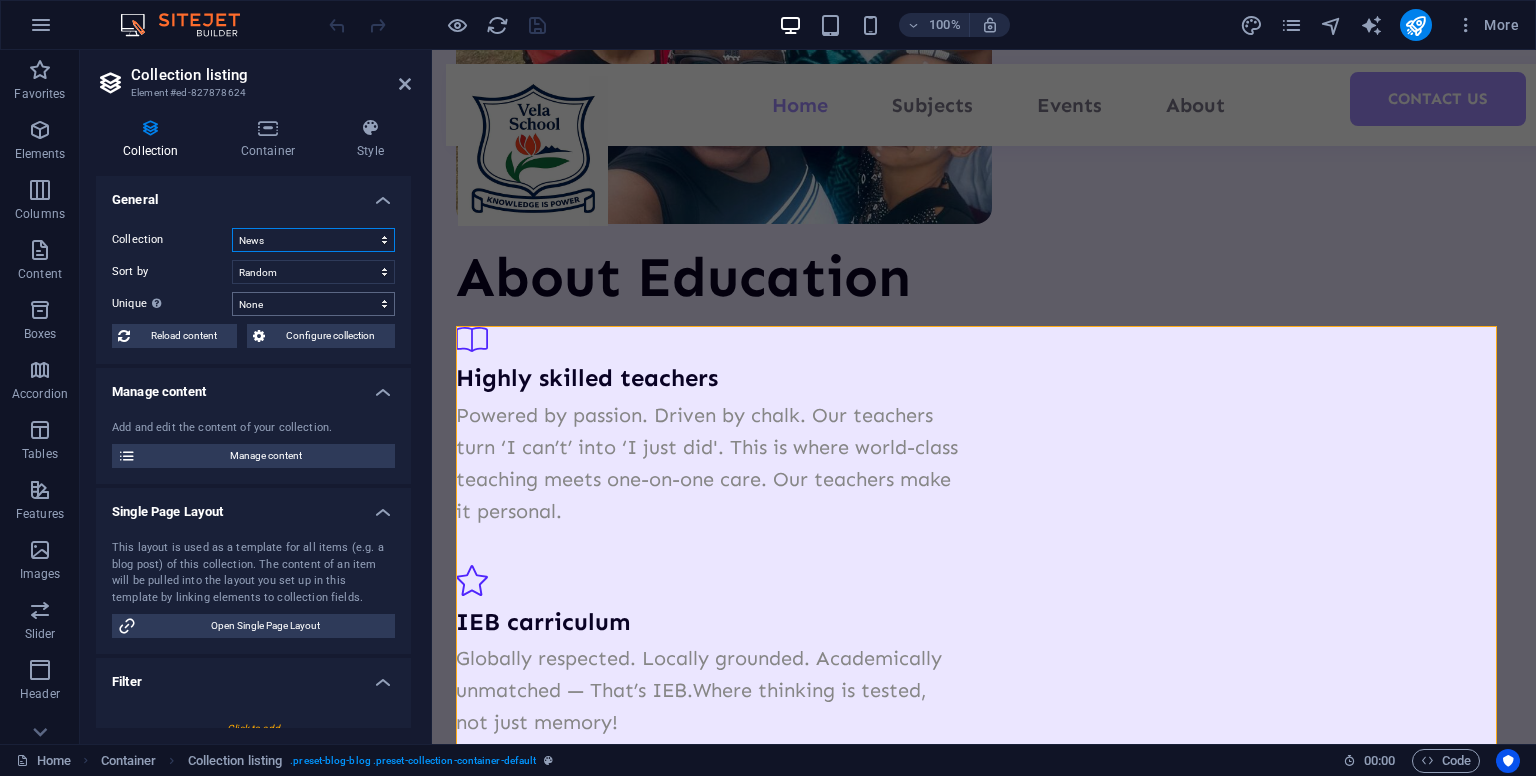 select on "689123ab5af547f1e30fa9c9" 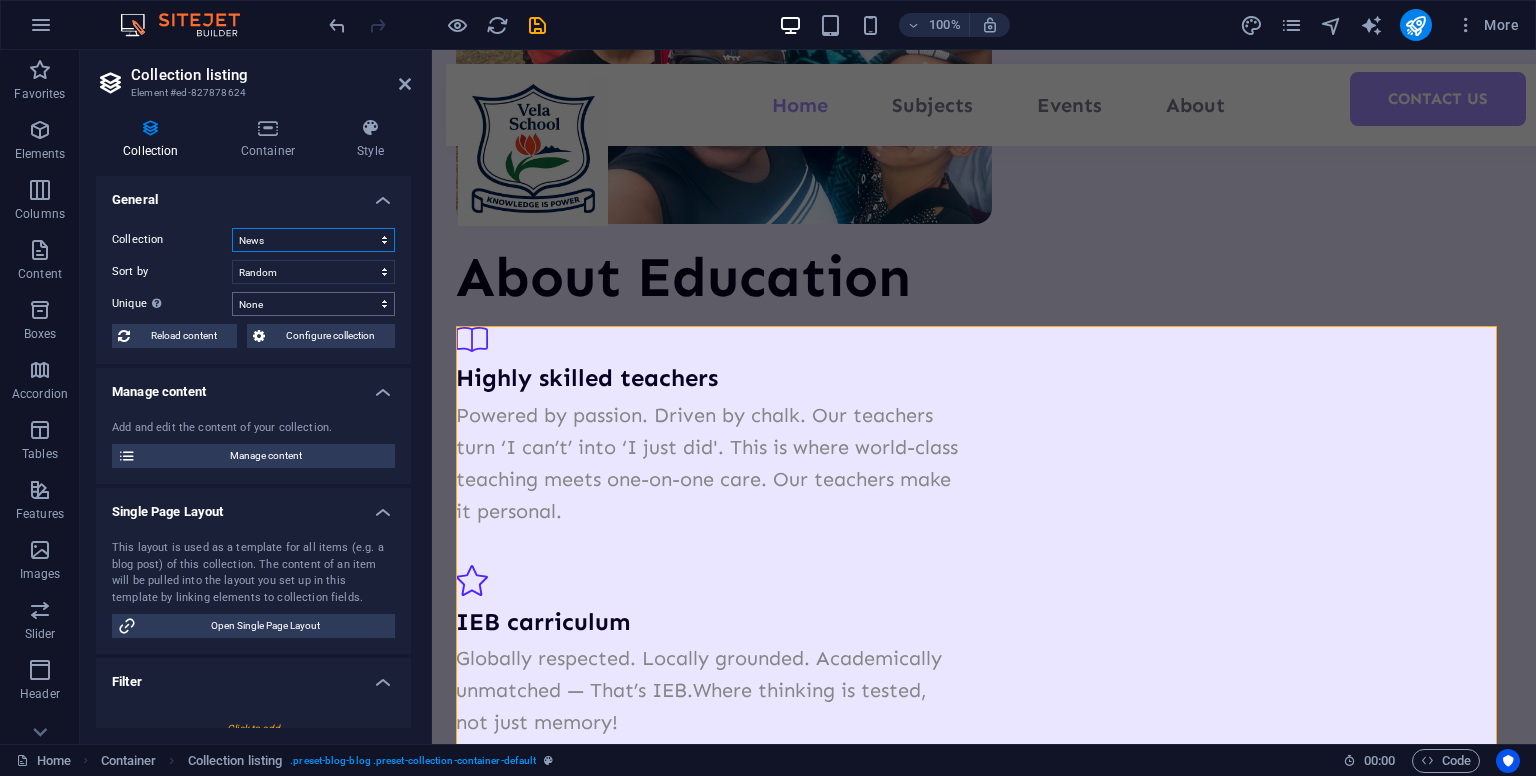 select on "createdAt_DESC" 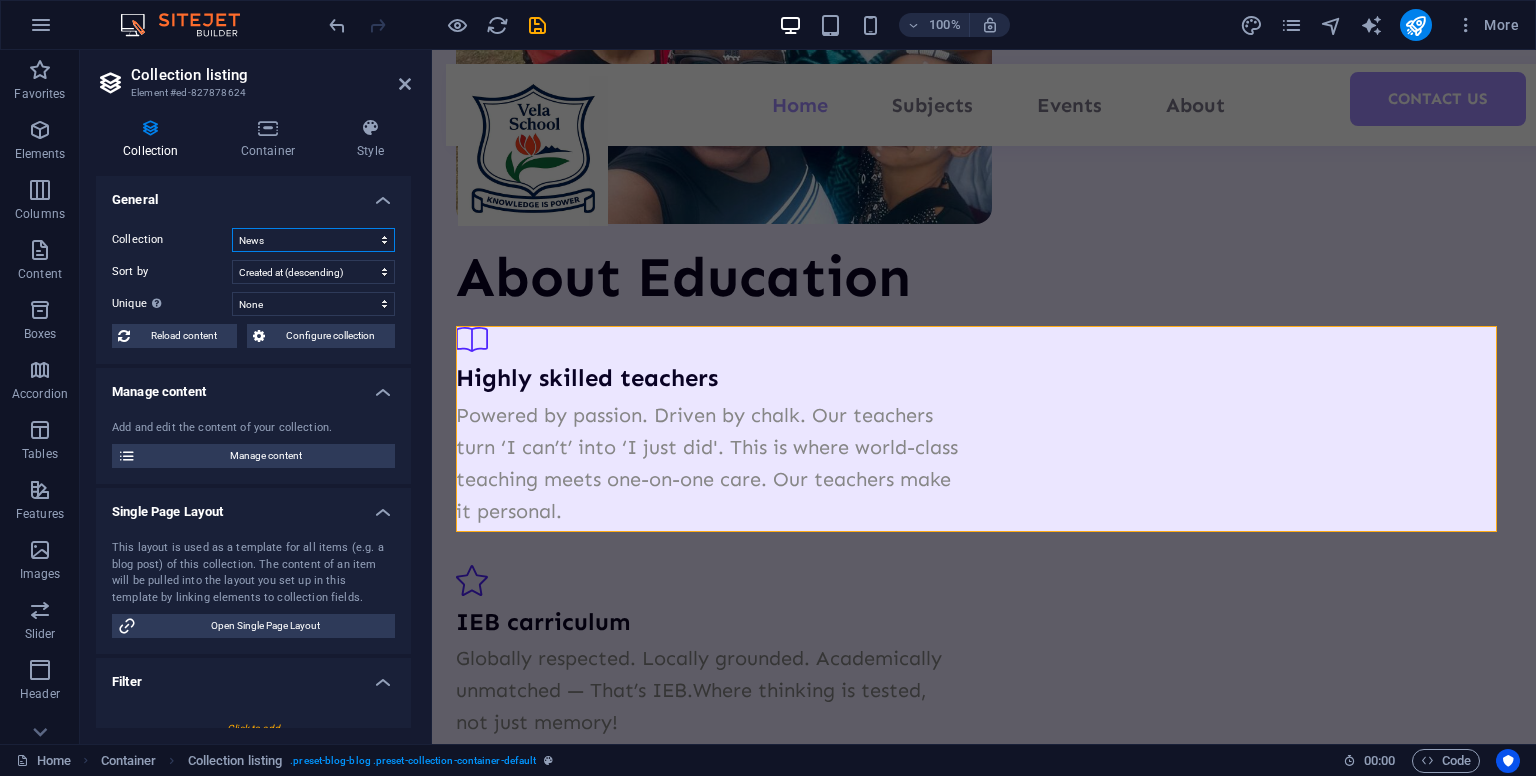 click on "ExtraCarricular News subjects what sets us apart" at bounding box center [313, 240] 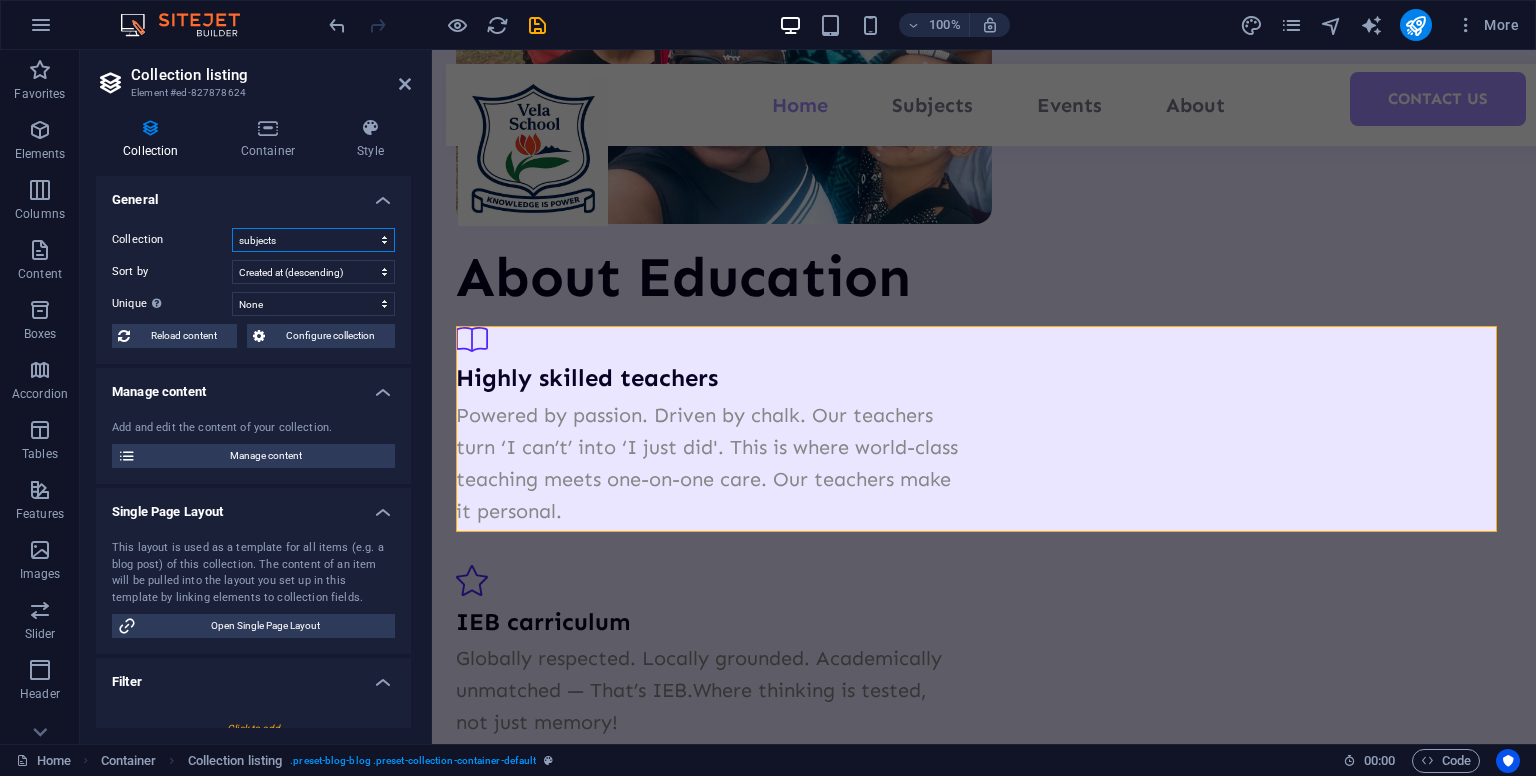 click on "ExtraCarricular News subjects what sets us apart" at bounding box center (313, 240) 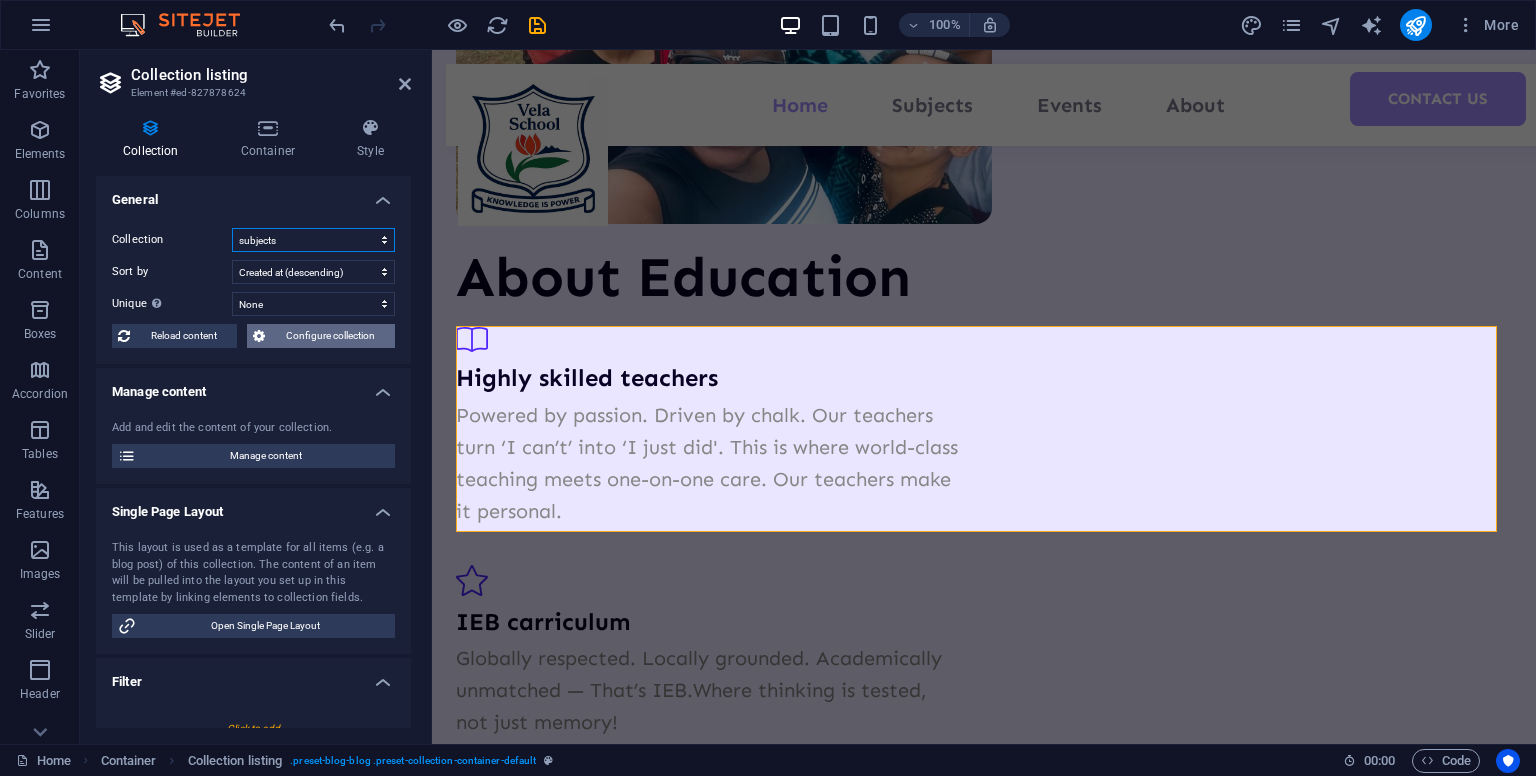 select on "681ca2595d33d51af3060677" 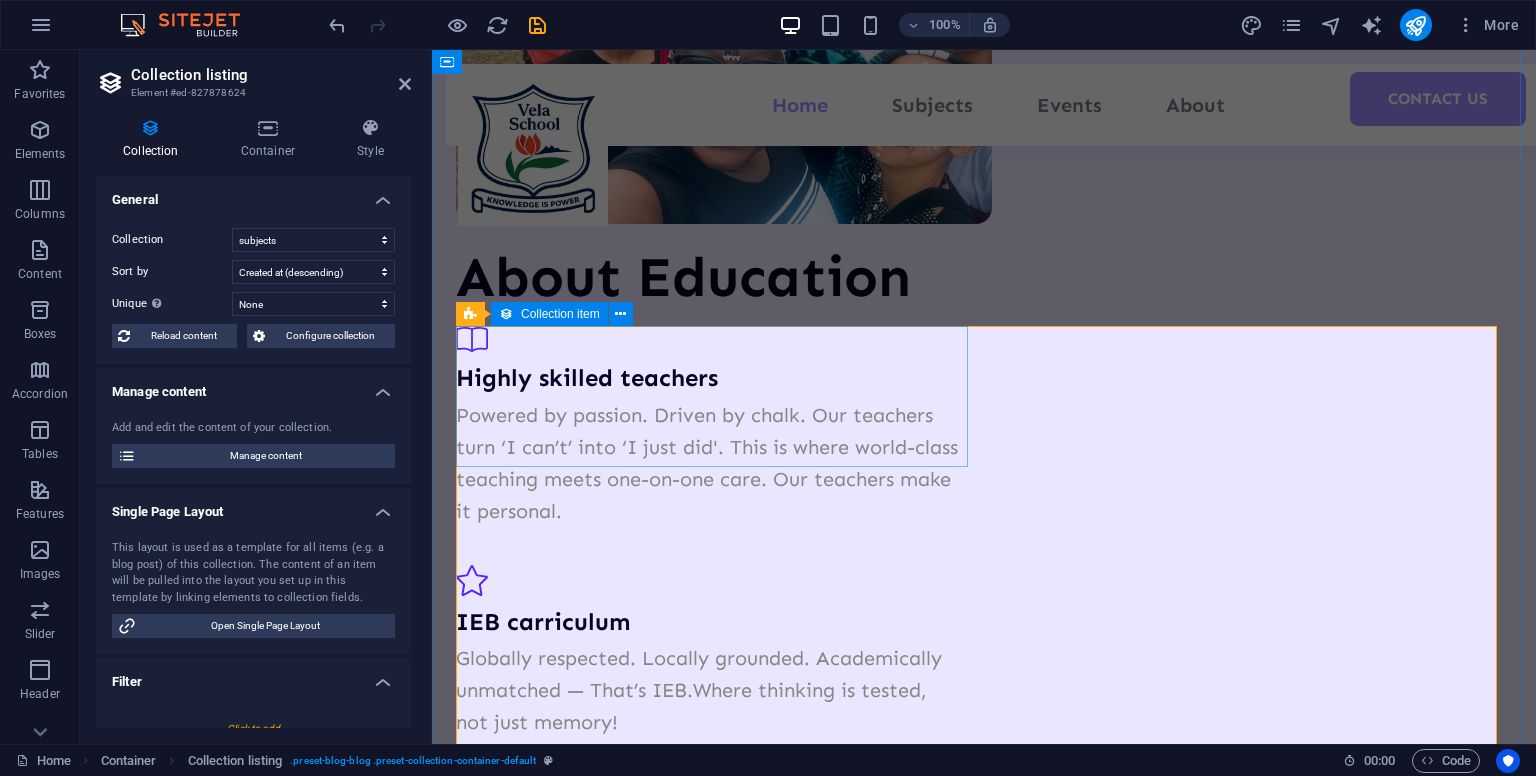 click on "Add elements" at bounding box center (925, 1655) 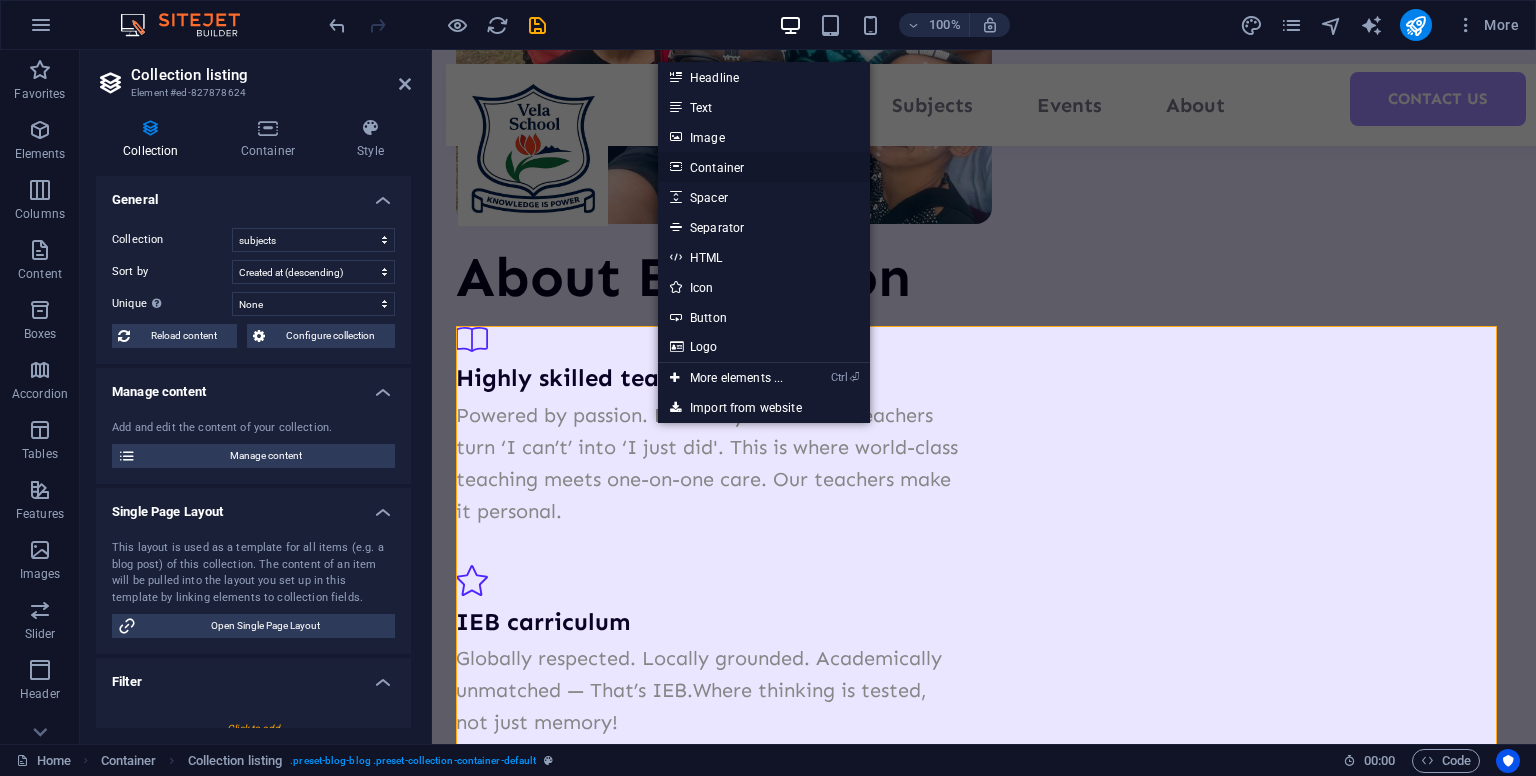 click on "Container" at bounding box center [764, 167] 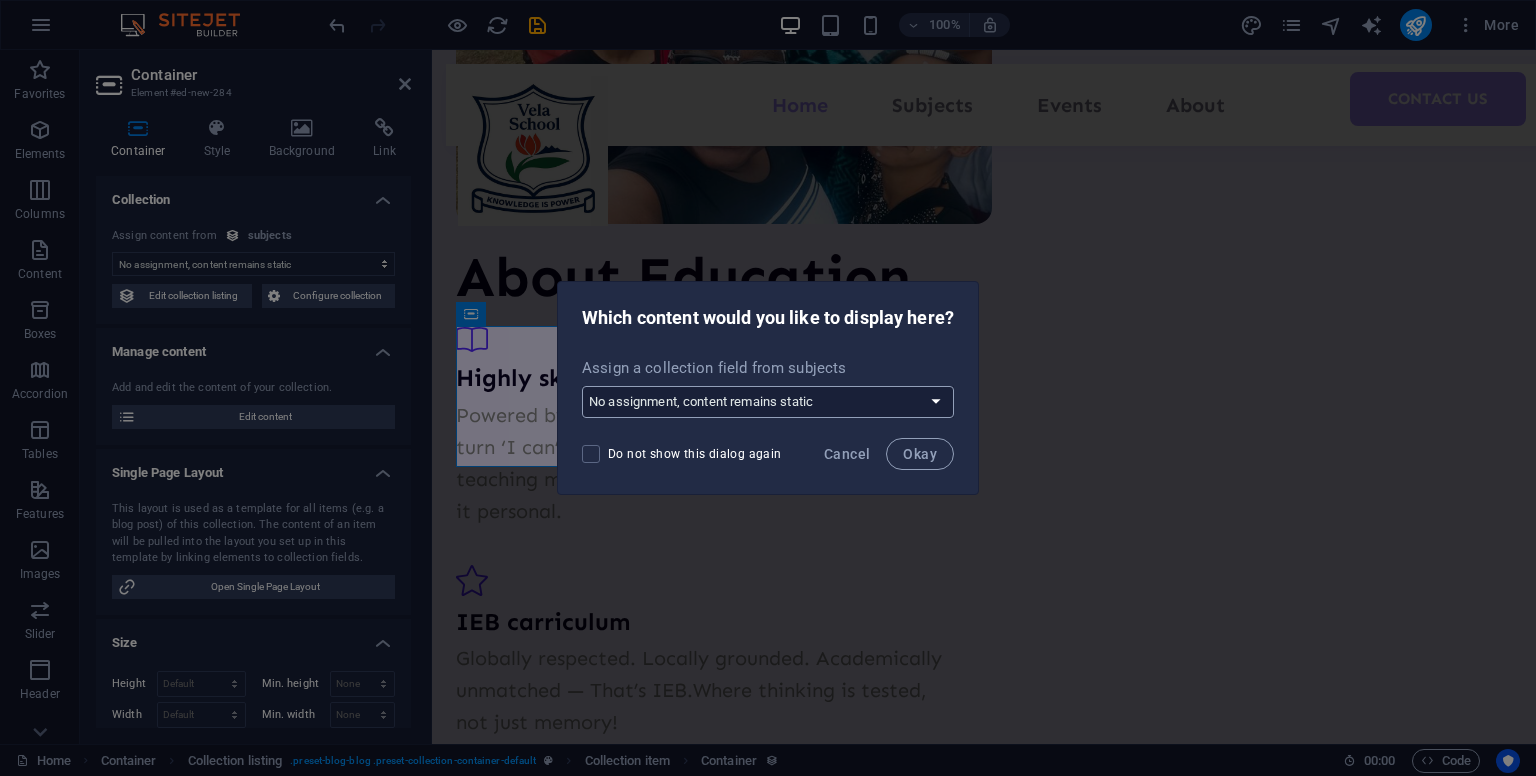 click on "No assignment, content remains static Create a new field Created at ([DATE]) Updated at ([DATE]) Our Course Title (Plain Text) Our Course Slug (Plain Text) Our Course Image (File) Our Course Introduction (Rich Text) Our Course Hours Tag (Plain Text) Our Course Price Tag (Plain Text) Our Top Course (Checkbox) Our Course Detailed Description (CMS)" at bounding box center (768, 402) 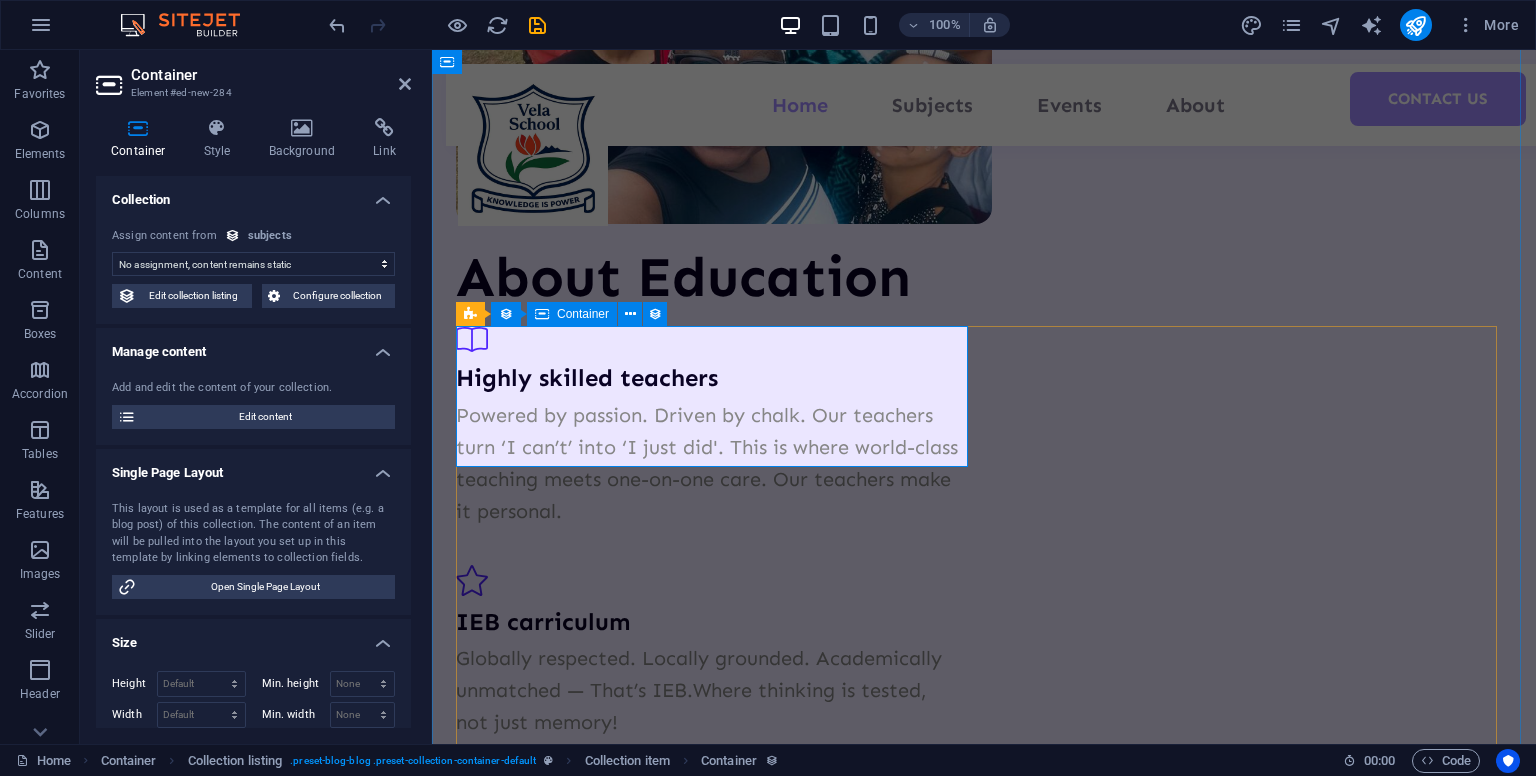 click on "Add elements" at bounding box center (925, 1655) 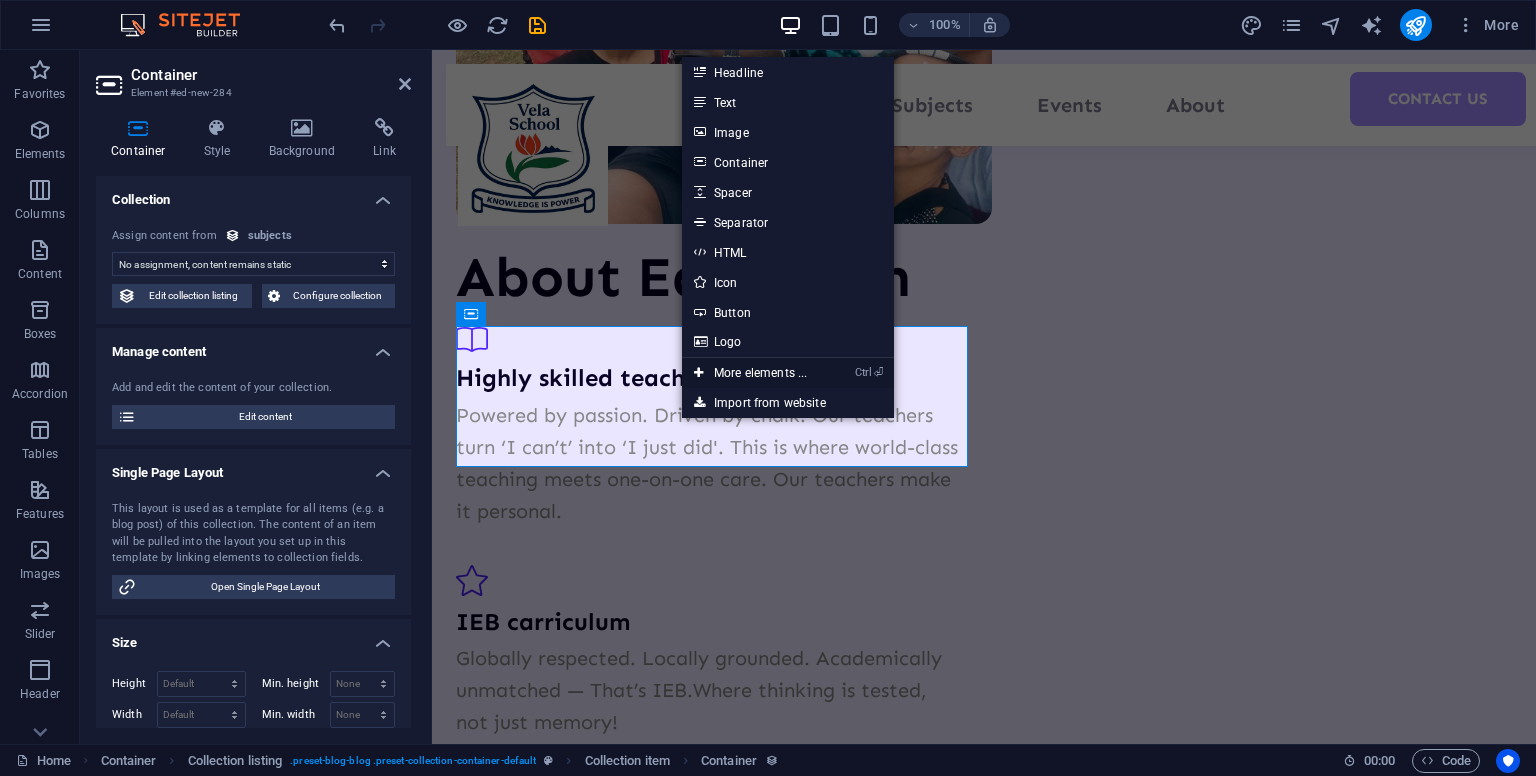click on "Ctrl ⏎  More elements ..." at bounding box center (750, 373) 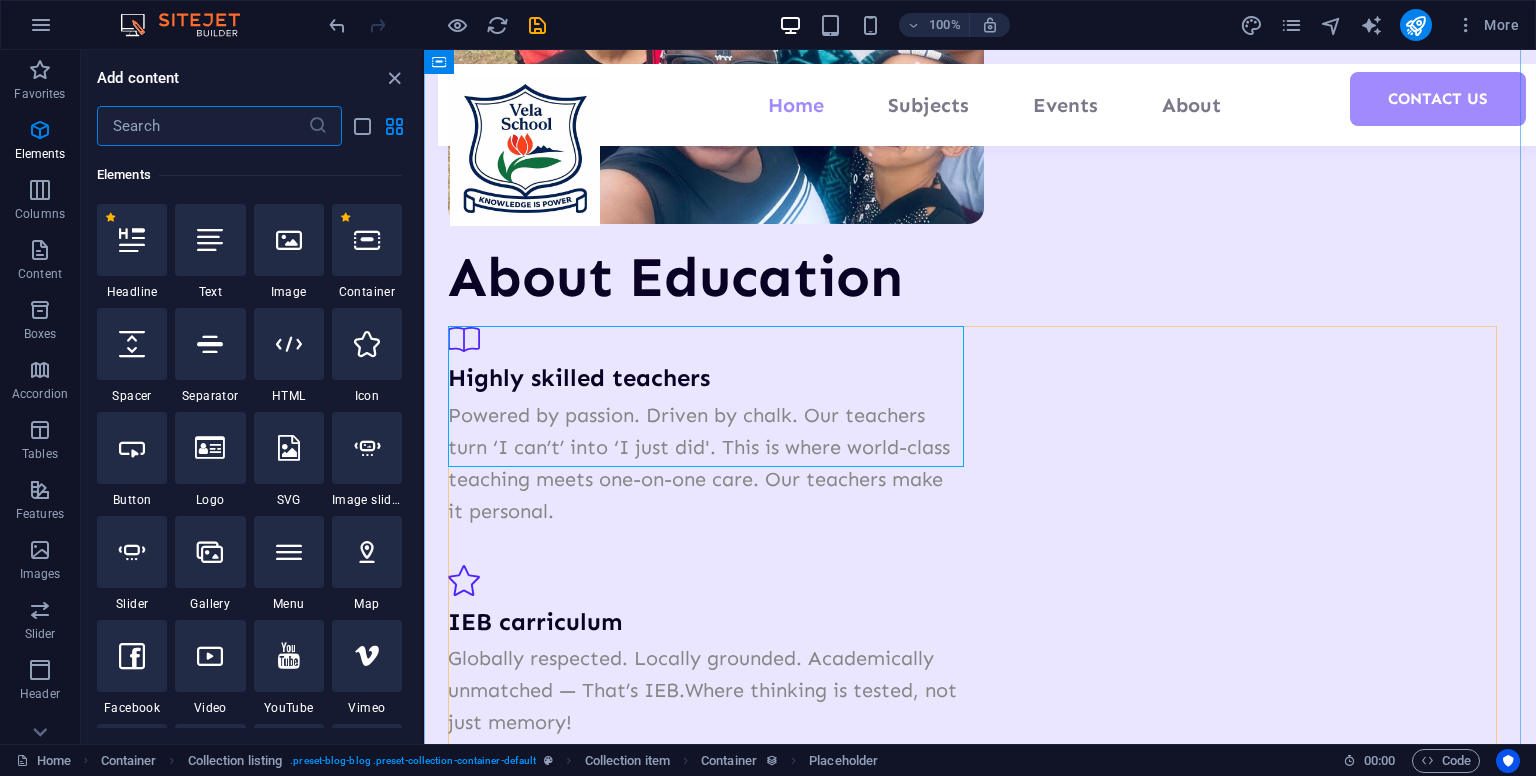 scroll, scrollTop: 212, scrollLeft: 0, axis: vertical 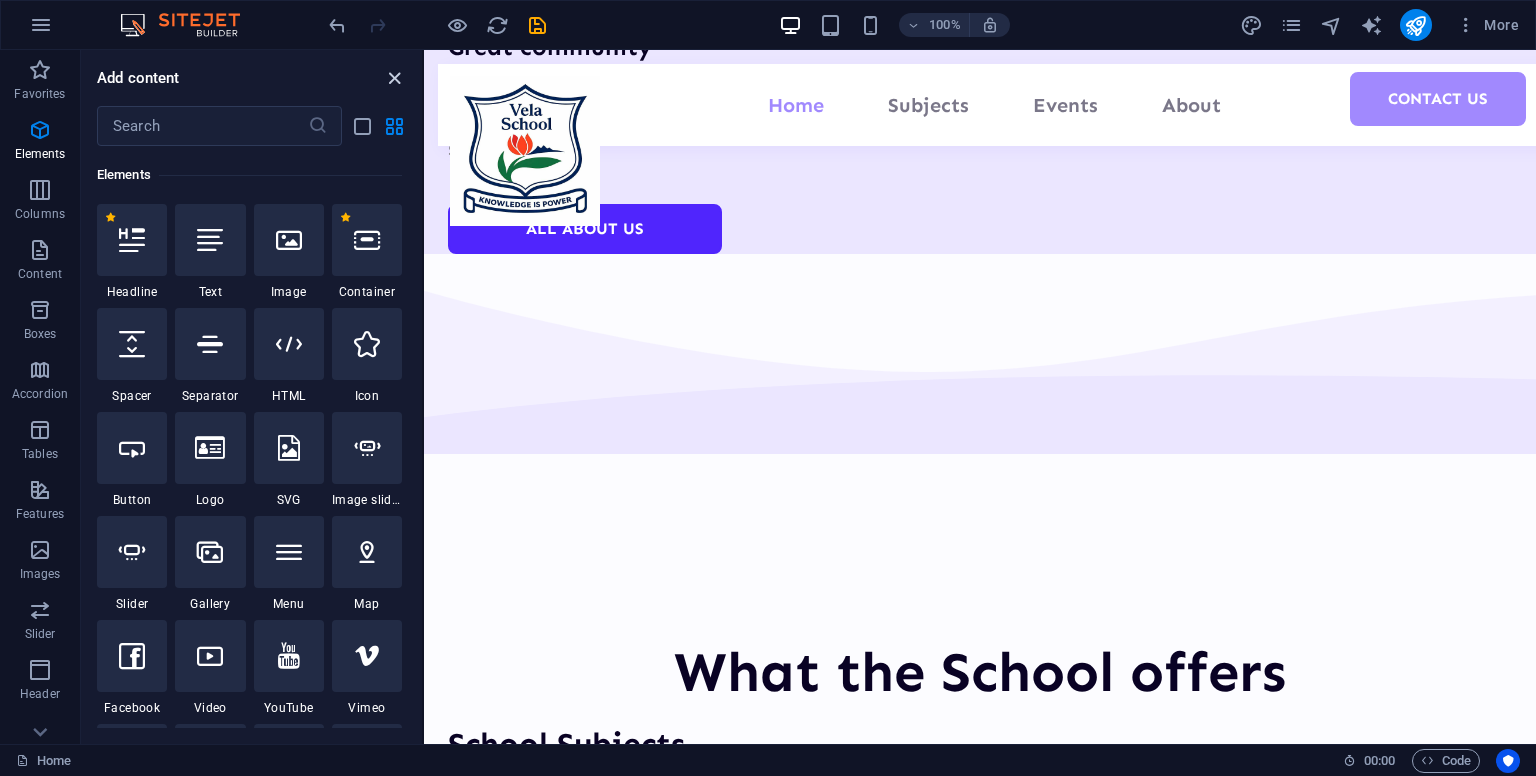 click at bounding box center (394, 78) 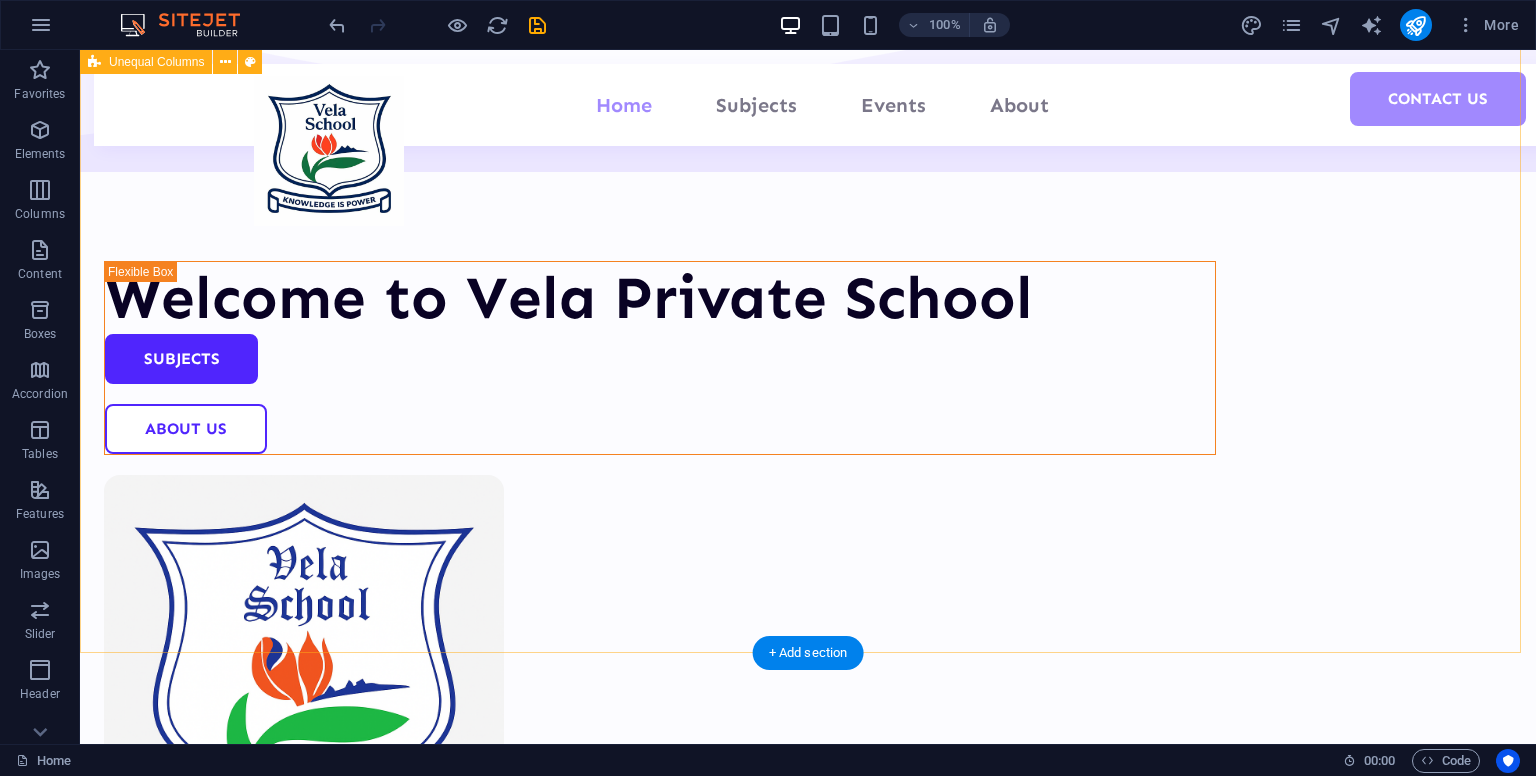 scroll, scrollTop: 146, scrollLeft: 0, axis: vertical 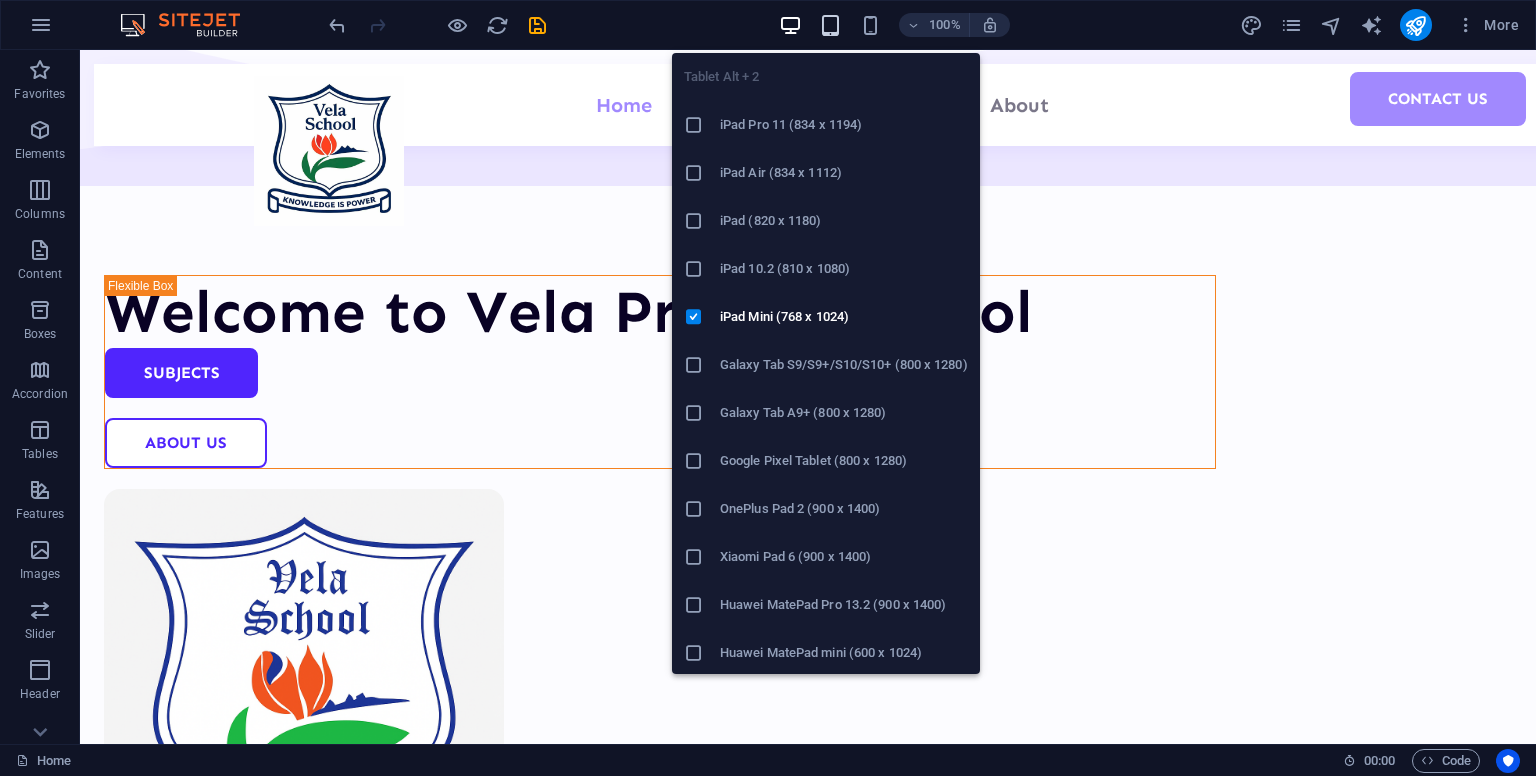 click at bounding box center [830, 25] 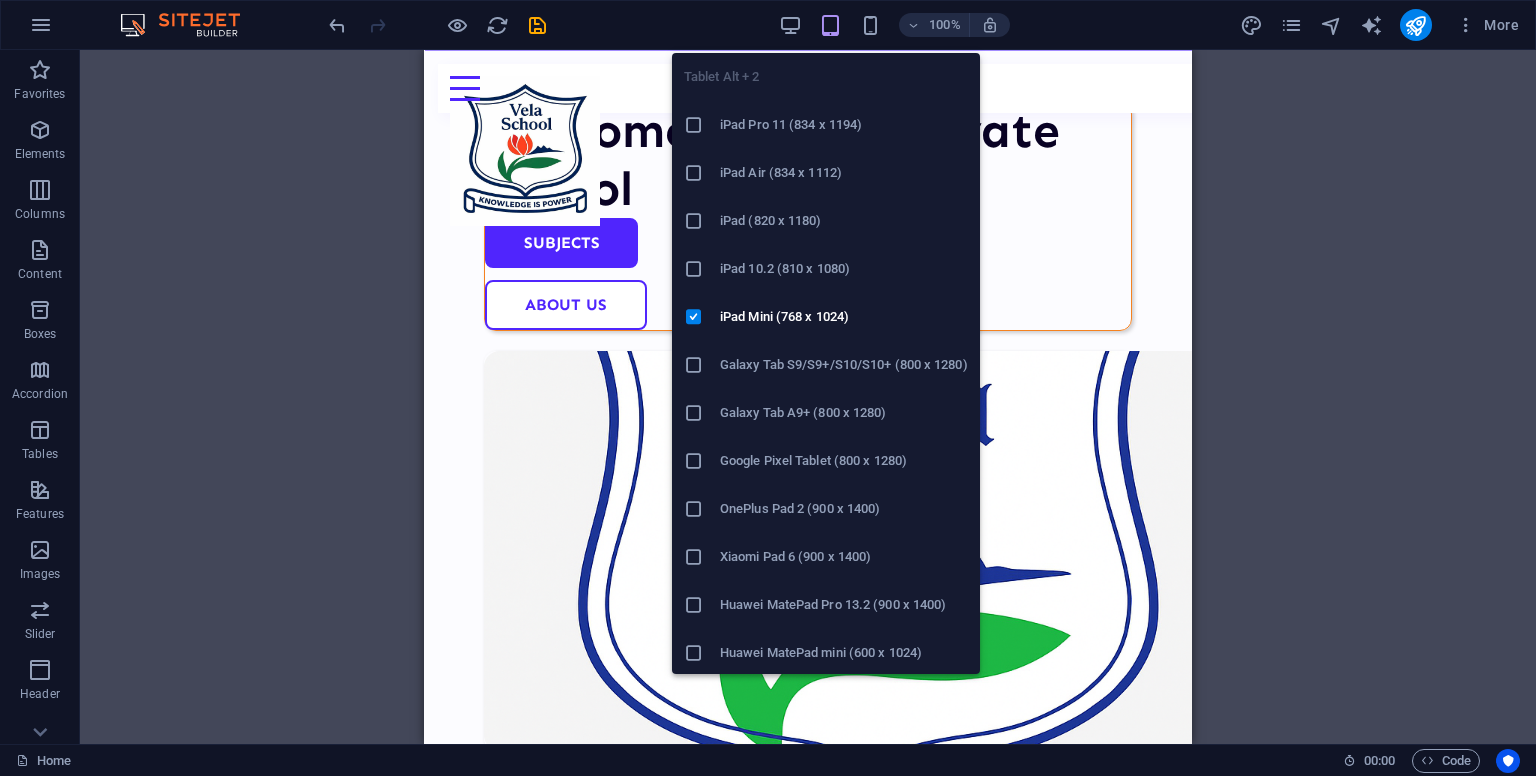 scroll, scrollTop: 332, scrollLeft: 0, axis: vertical 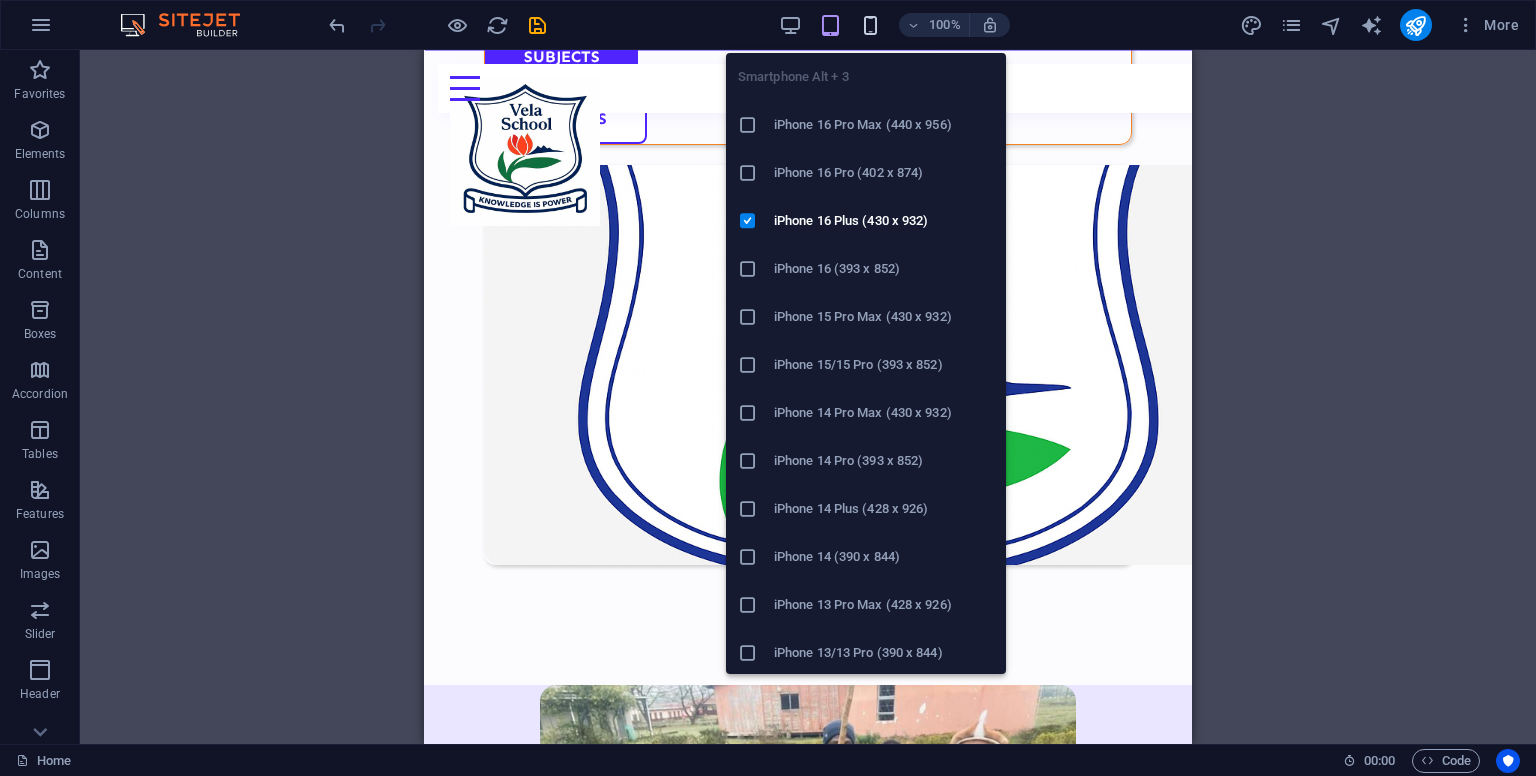 click at bounding box center [870, 25] 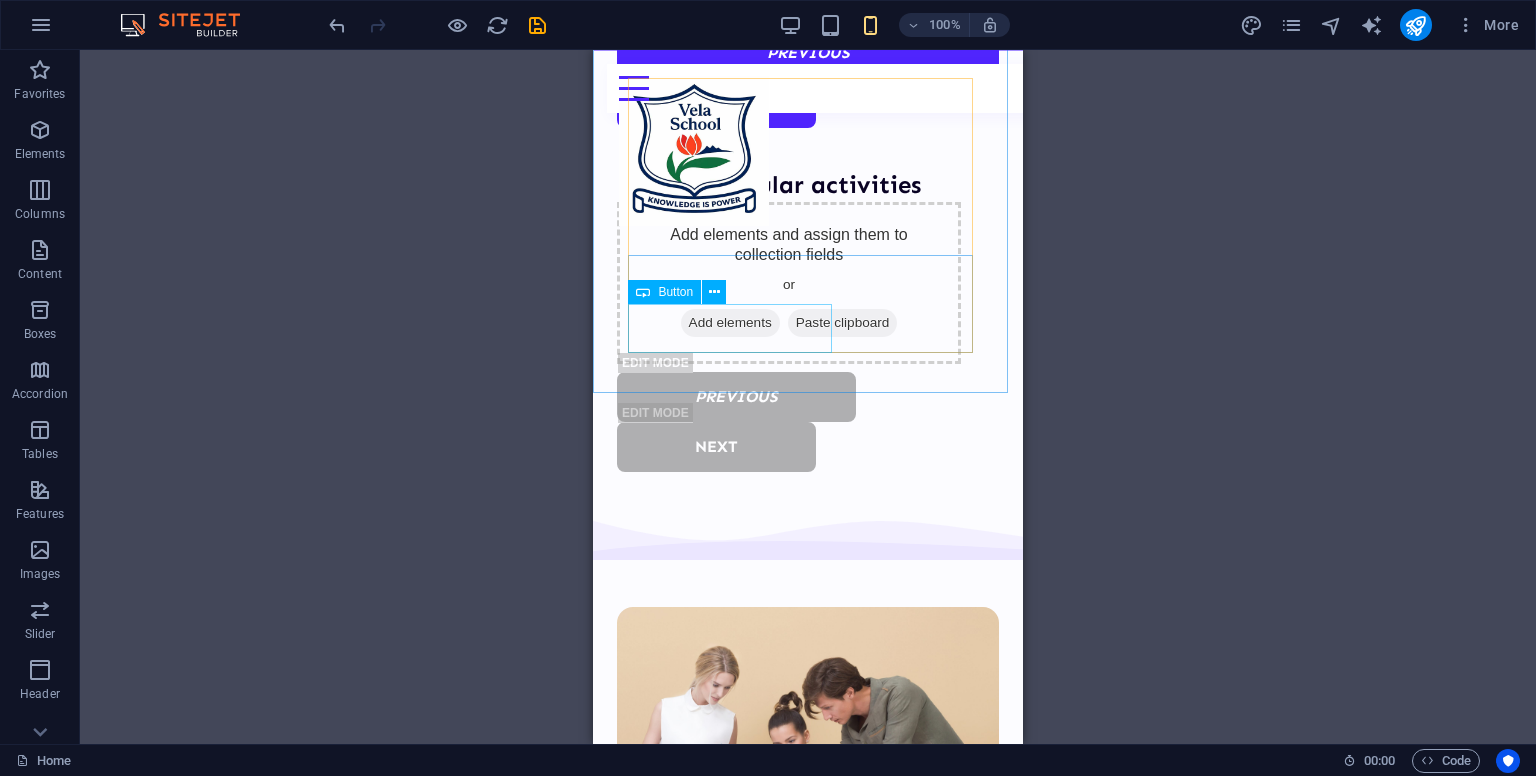 scroll, scrollTop: 3383, scrollLeft: 0, axis: vertical 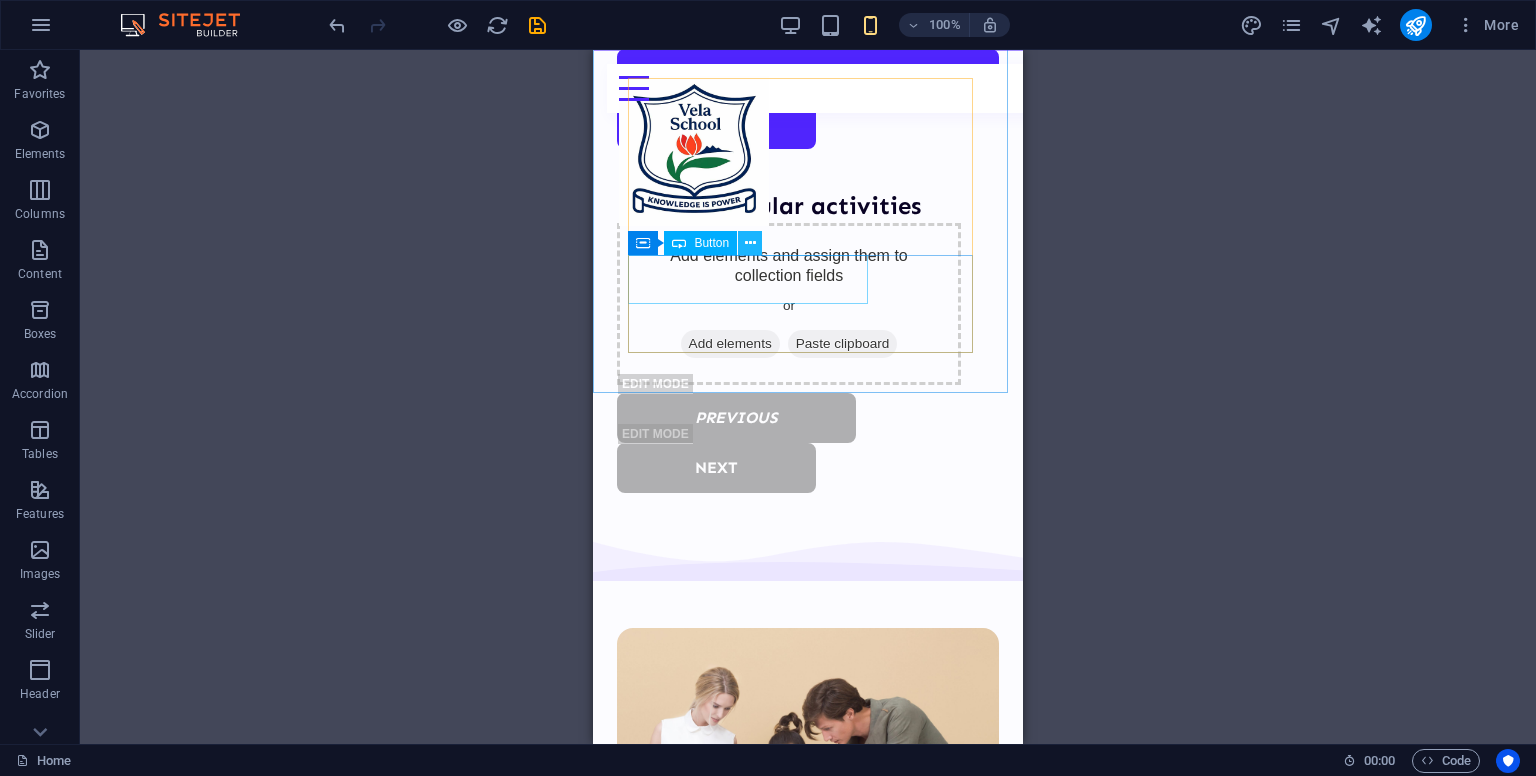 click at bounding box center [750, 243] 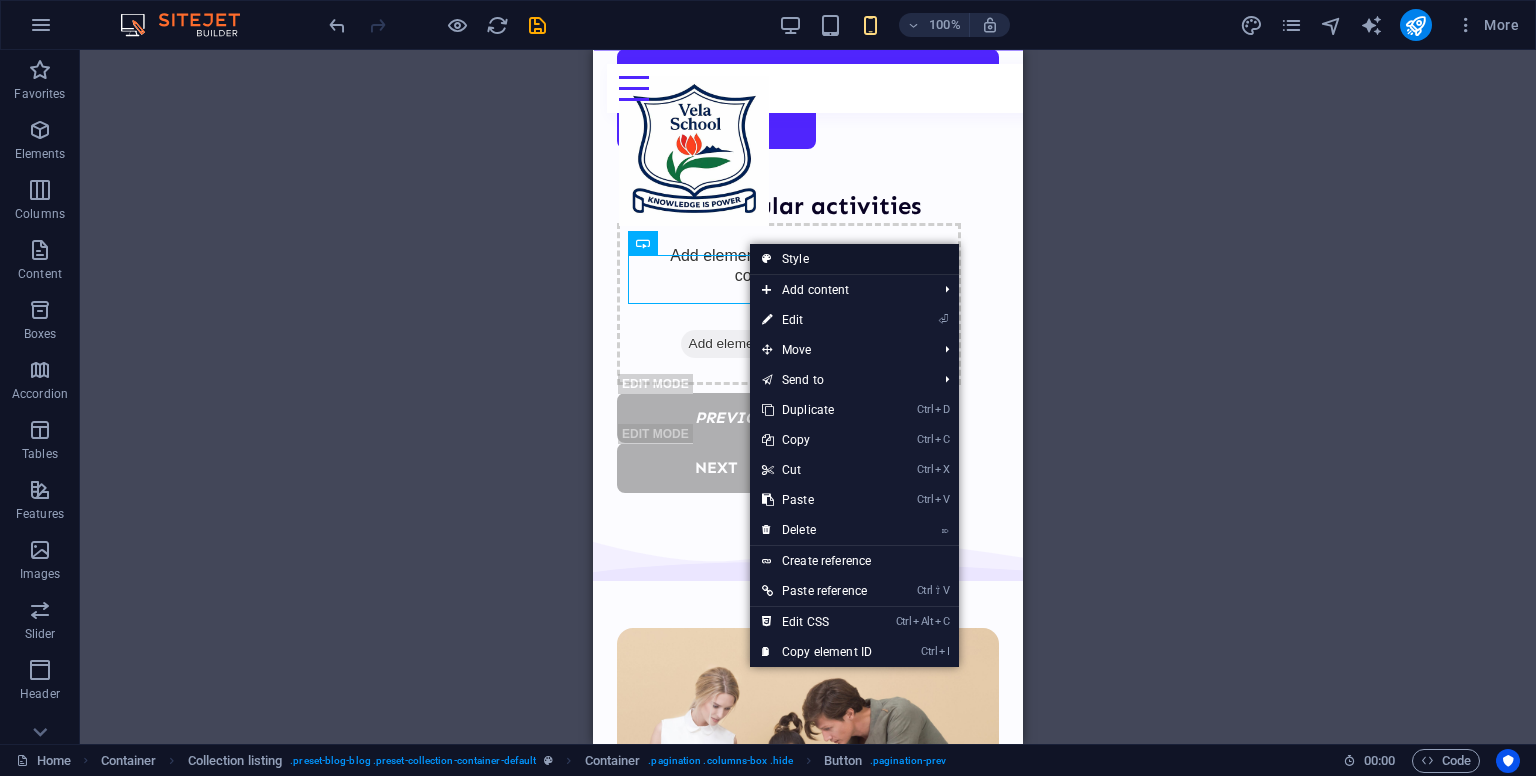 click on "Style" at bounding box center [854, 259] 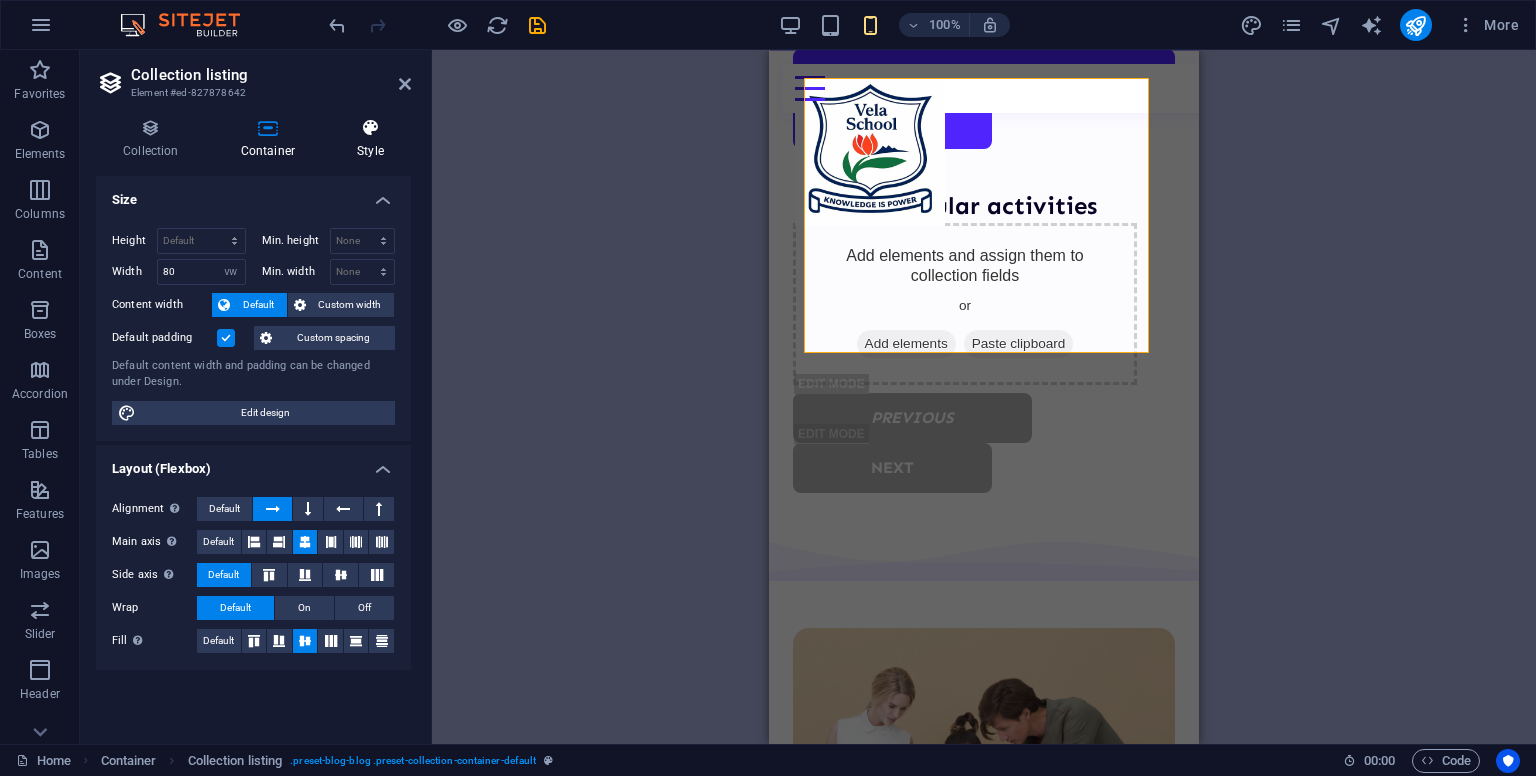 click at bounding box center (370, 128) 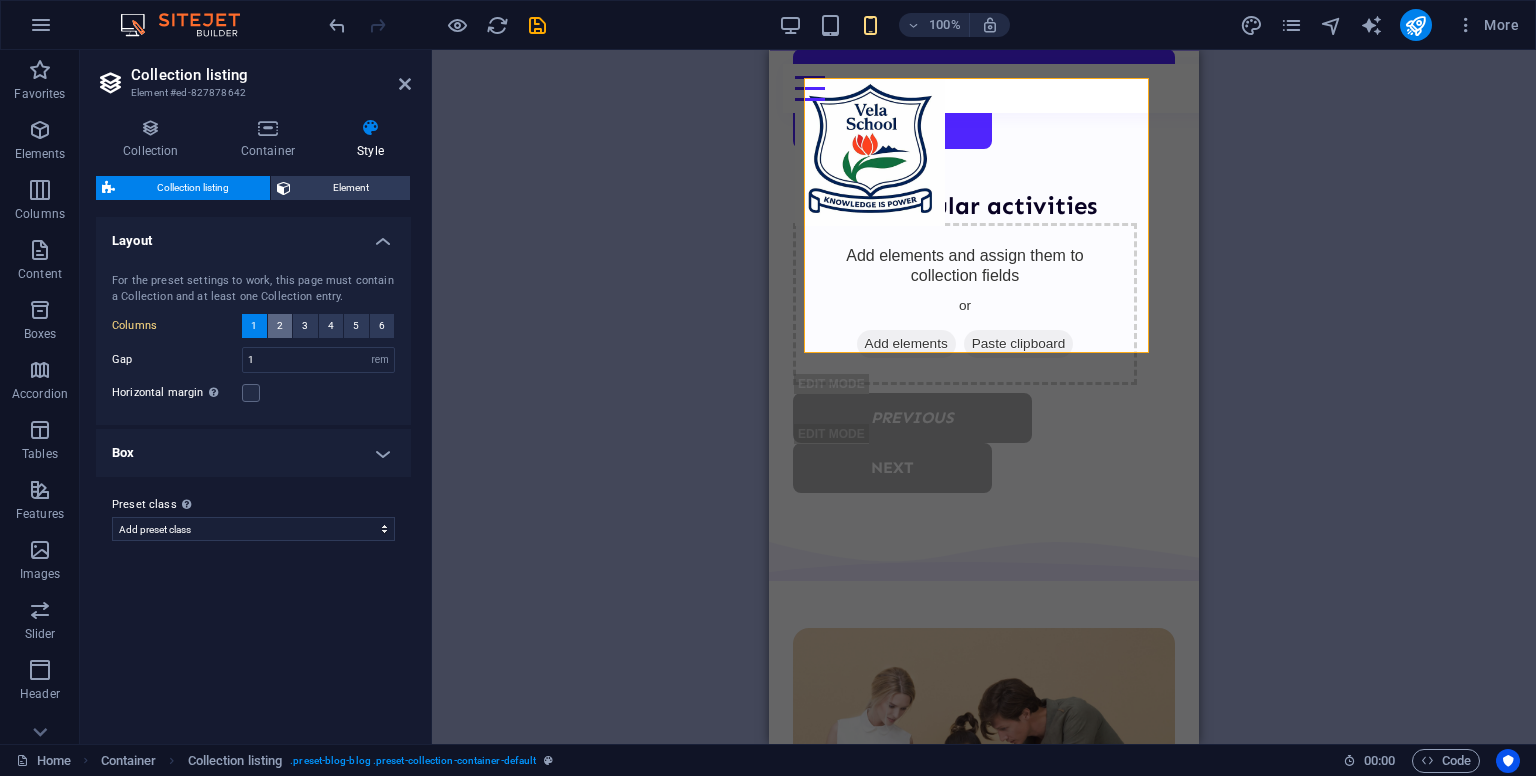 click on "2" at bounding box center (280, 326) 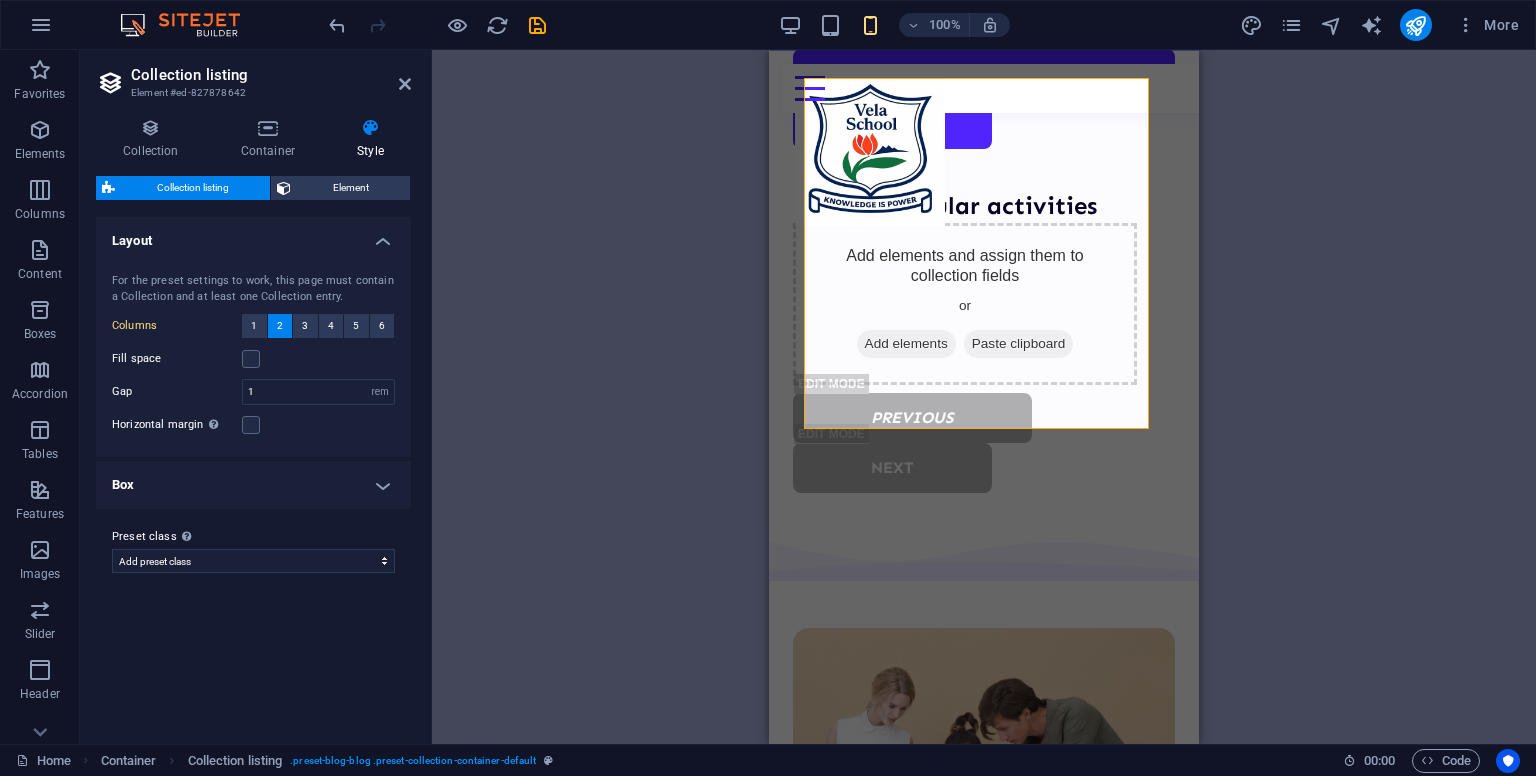 scroll, scrollTop: 2779, scrollLeft: 0, axis: vertical 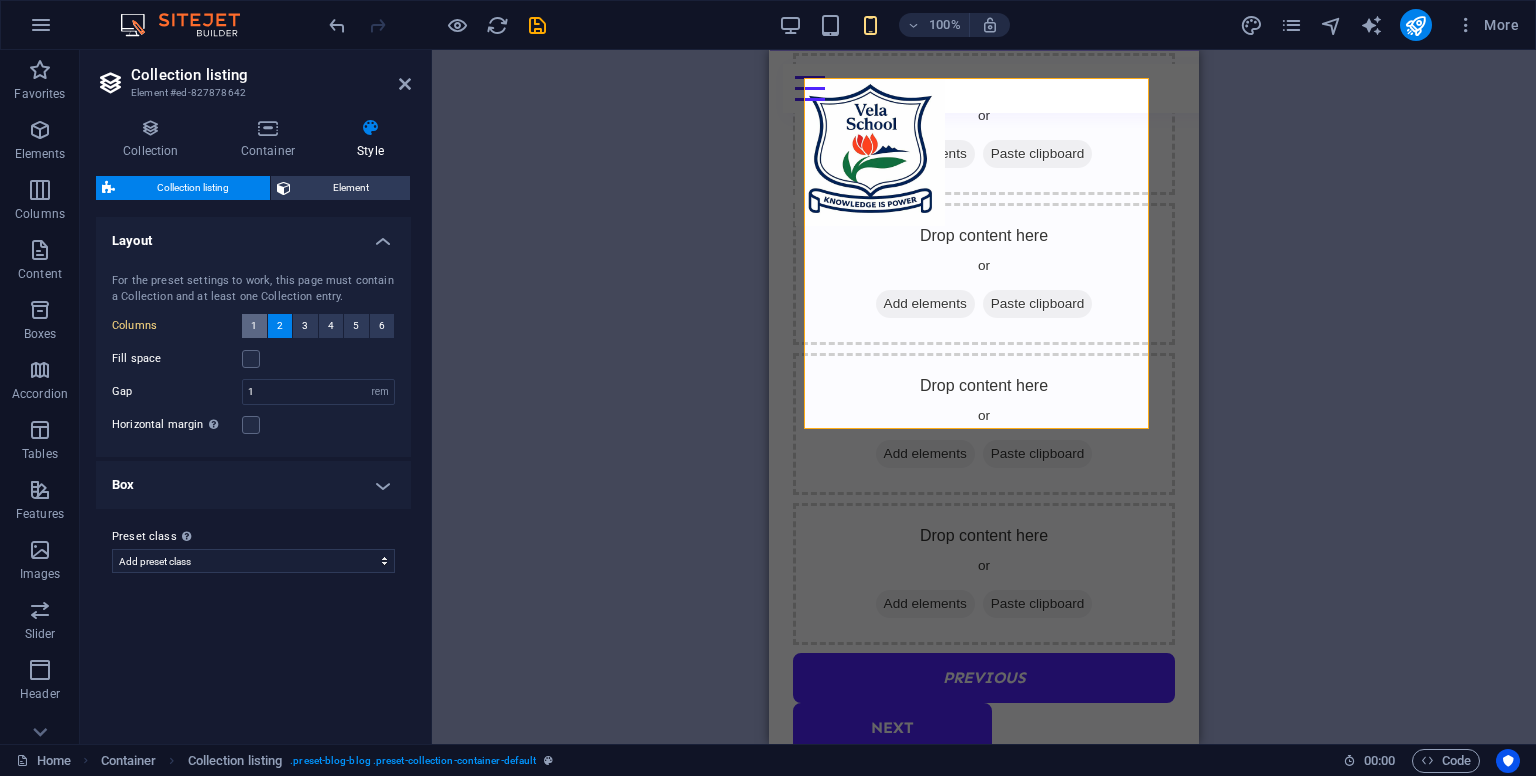 click on "1" at bounding box center (254, 326) 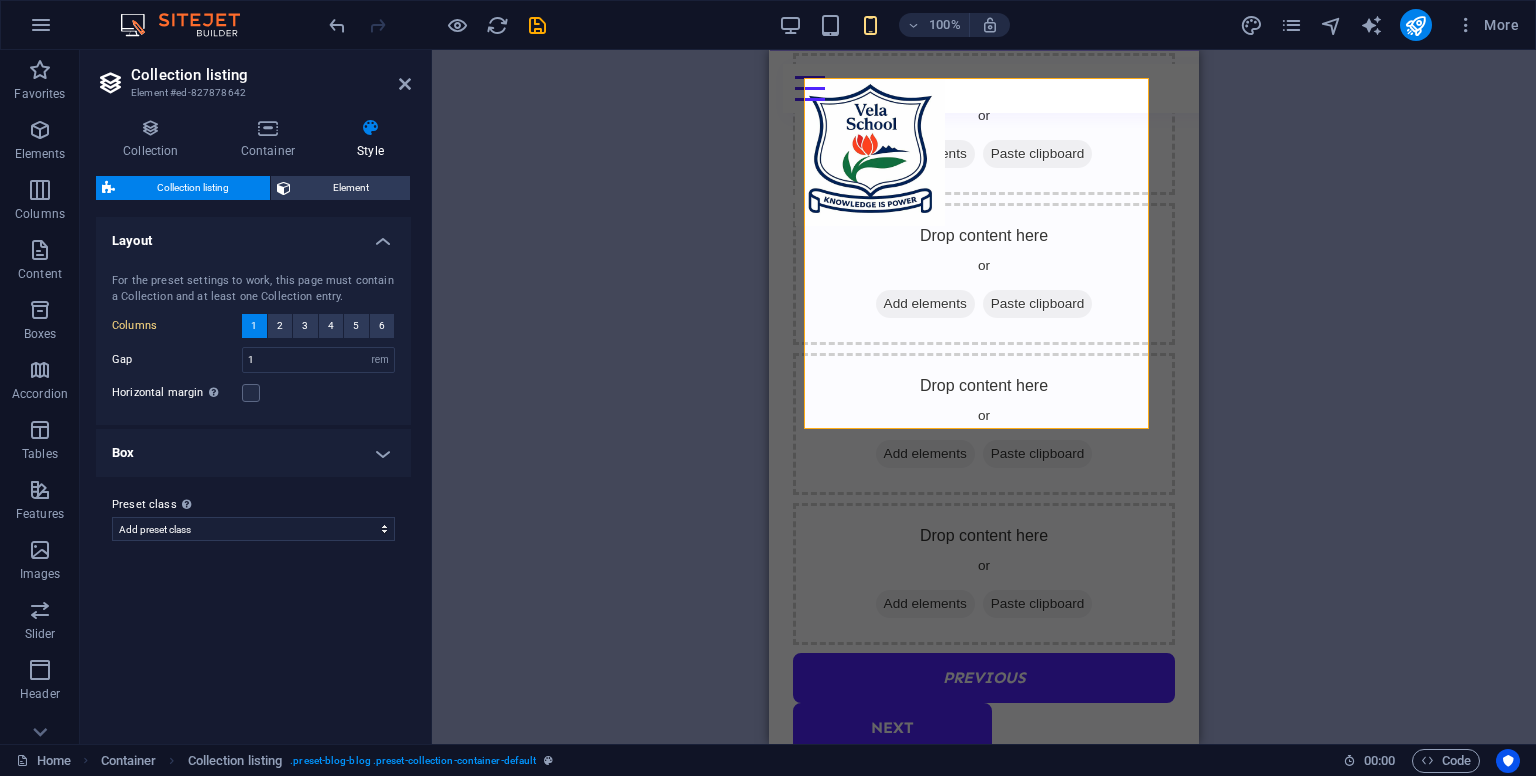 scroll, scrollTop: 3383, scrollLeft: 0, axis: vertical 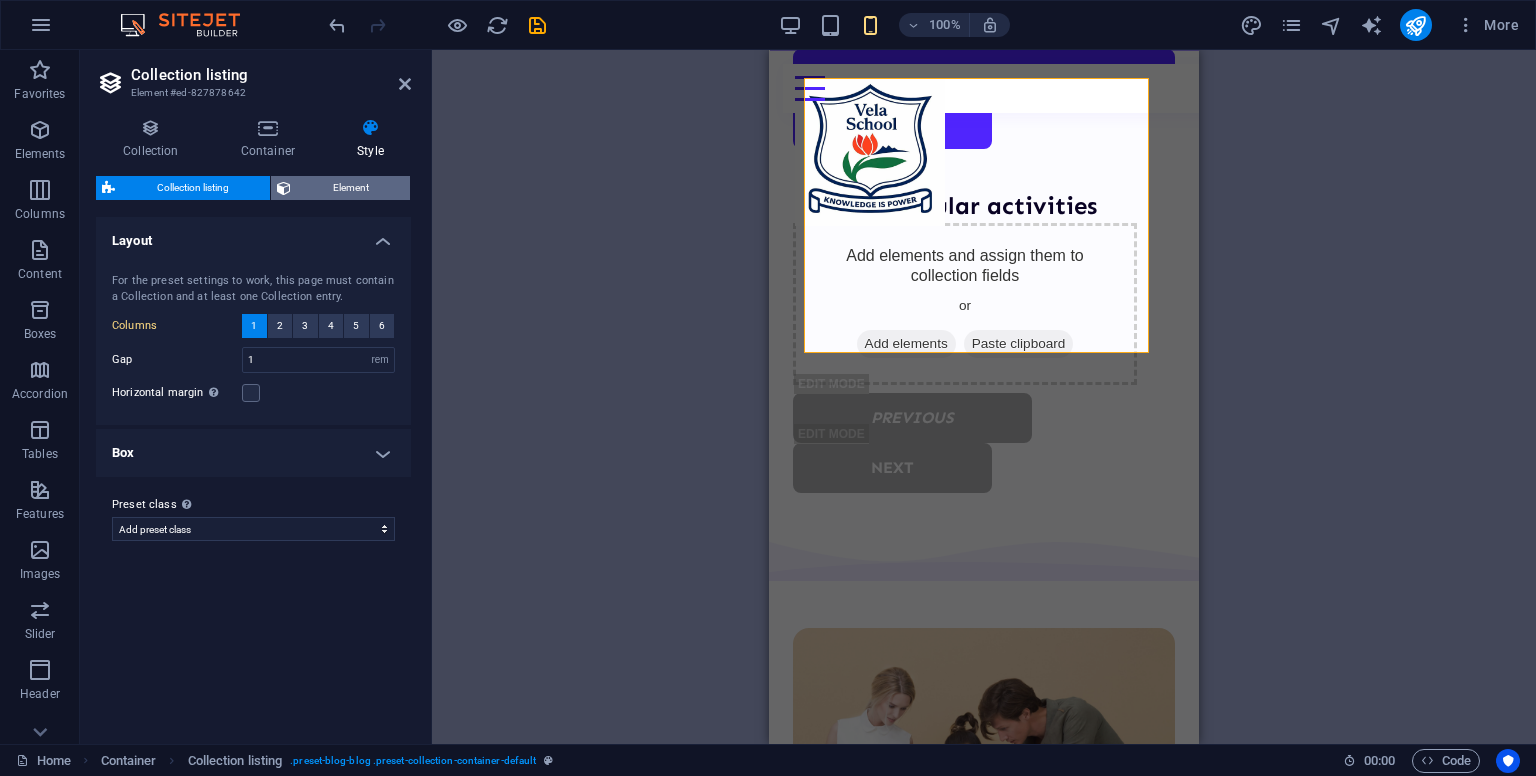 click on "Element" at bounding box center [350, 188] 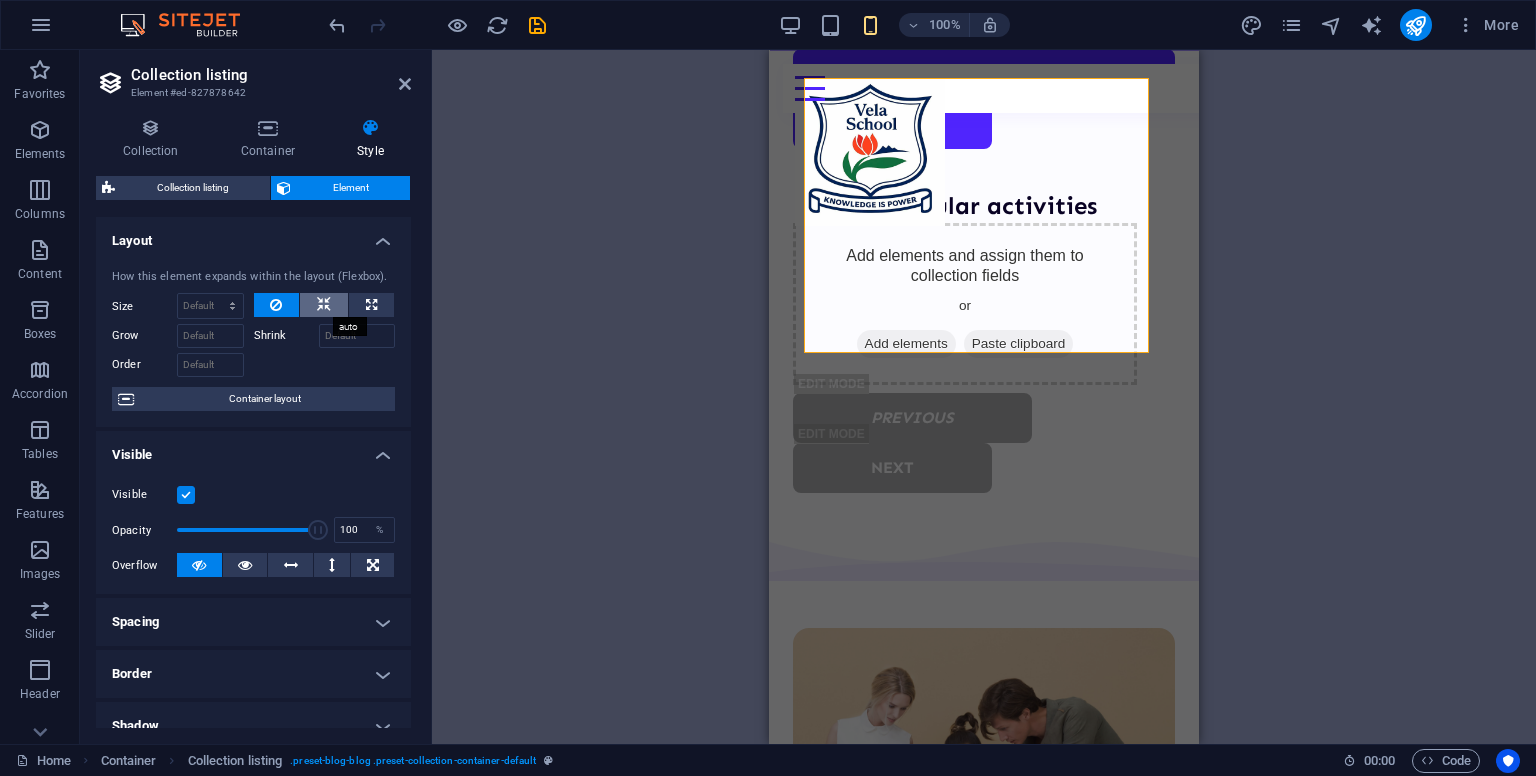 click at bounding box center [324, 305] 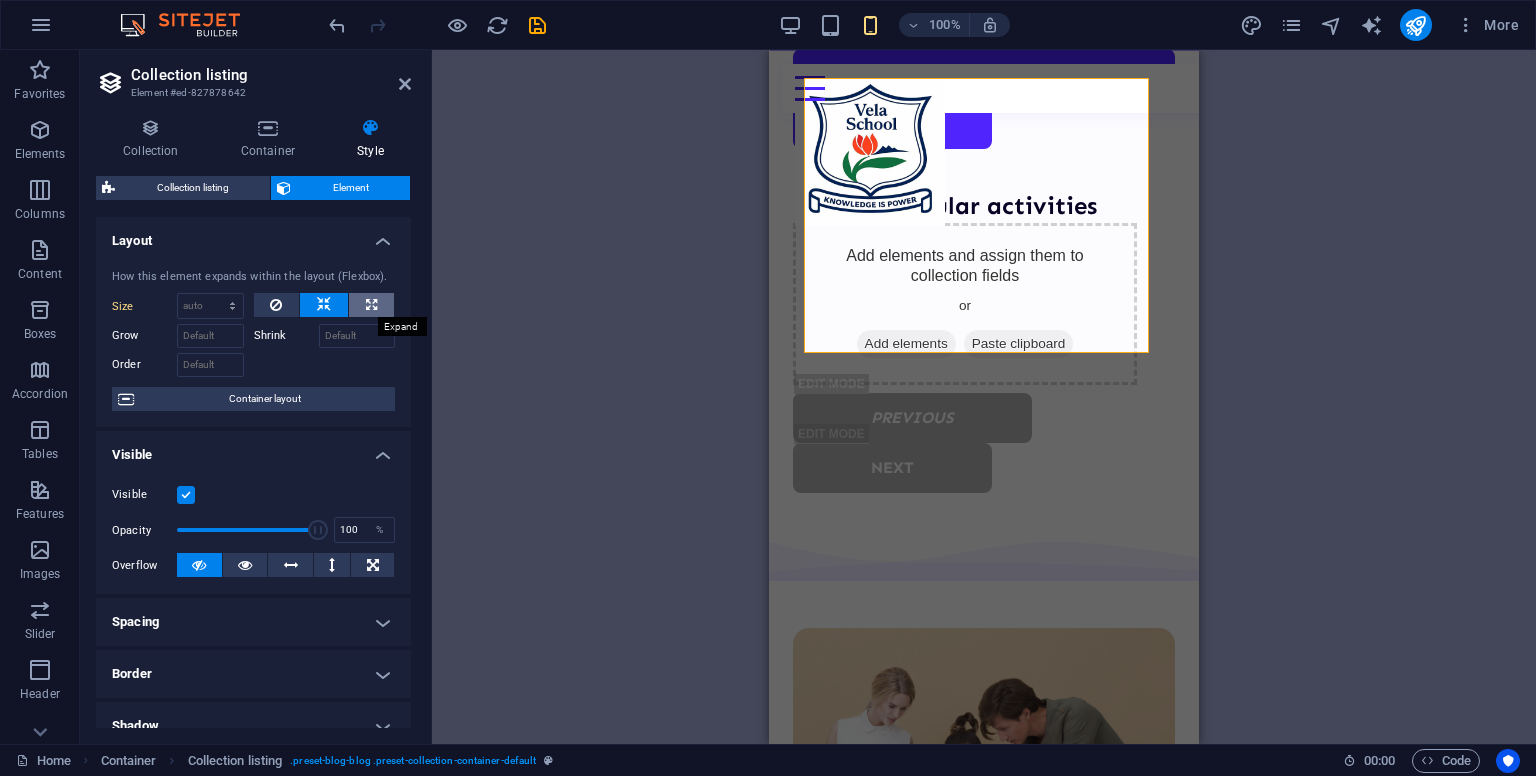 click at bounding box center (371, 305) 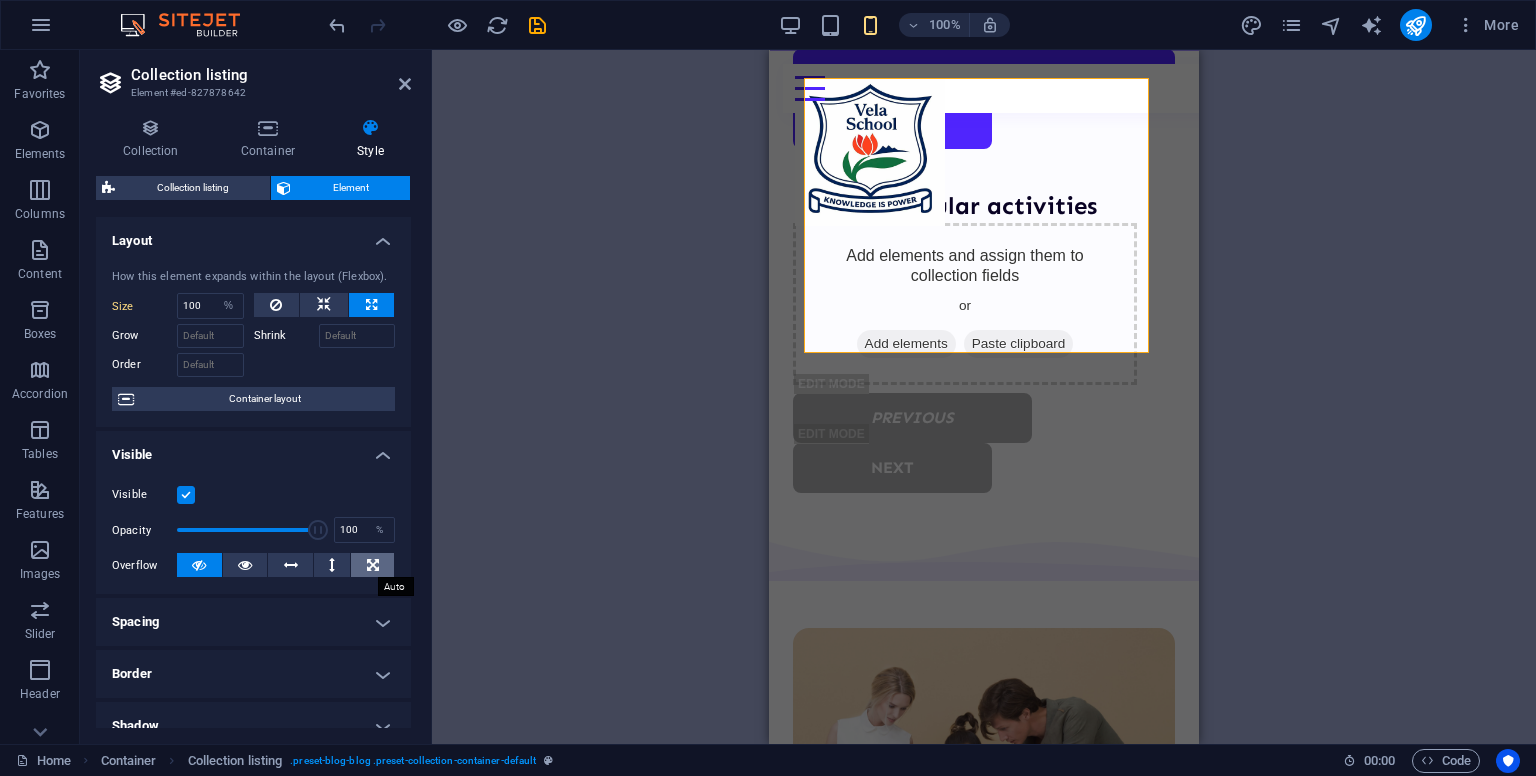 click at bounding box center [373, 565] 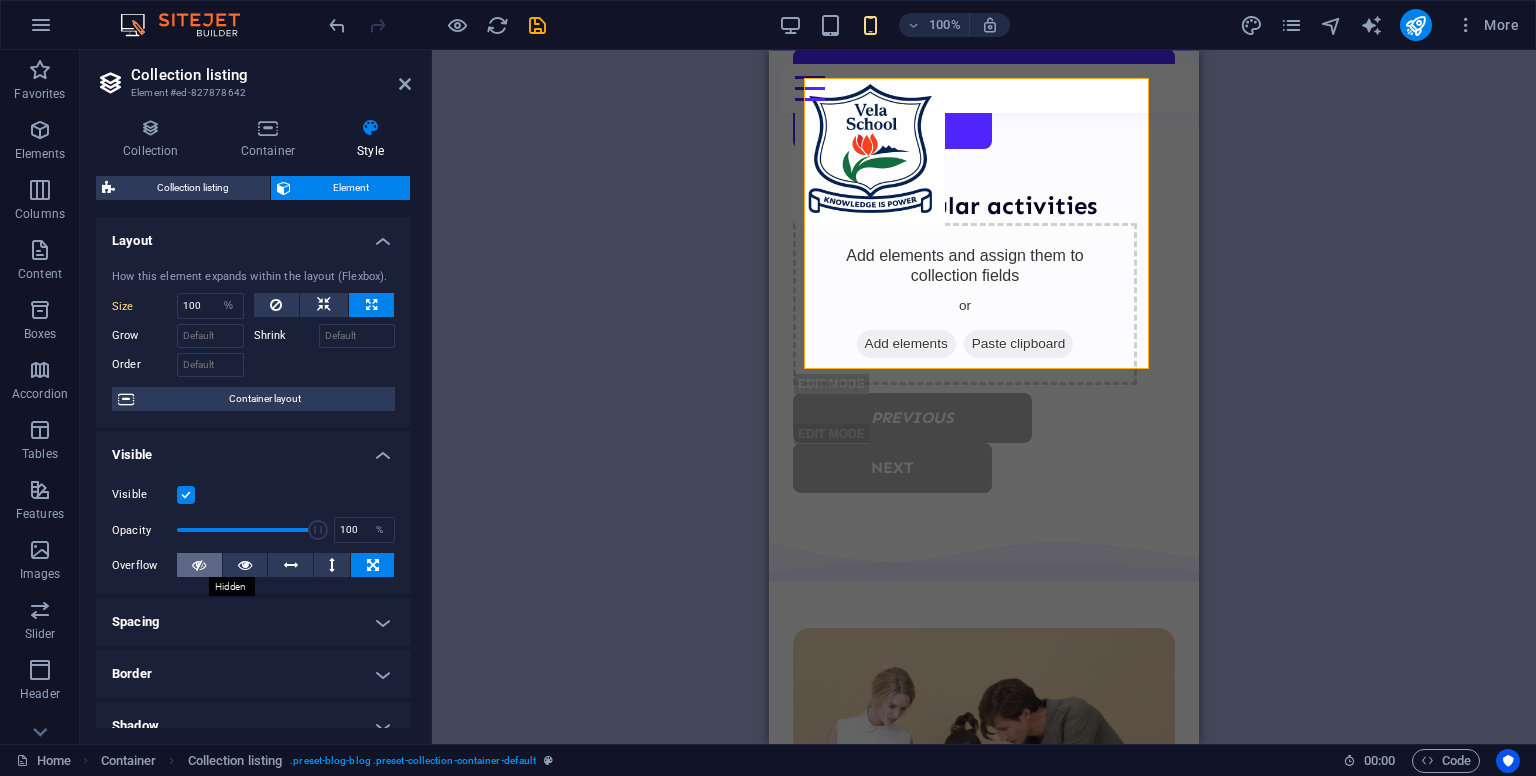 click at bounding box center (199, 565) 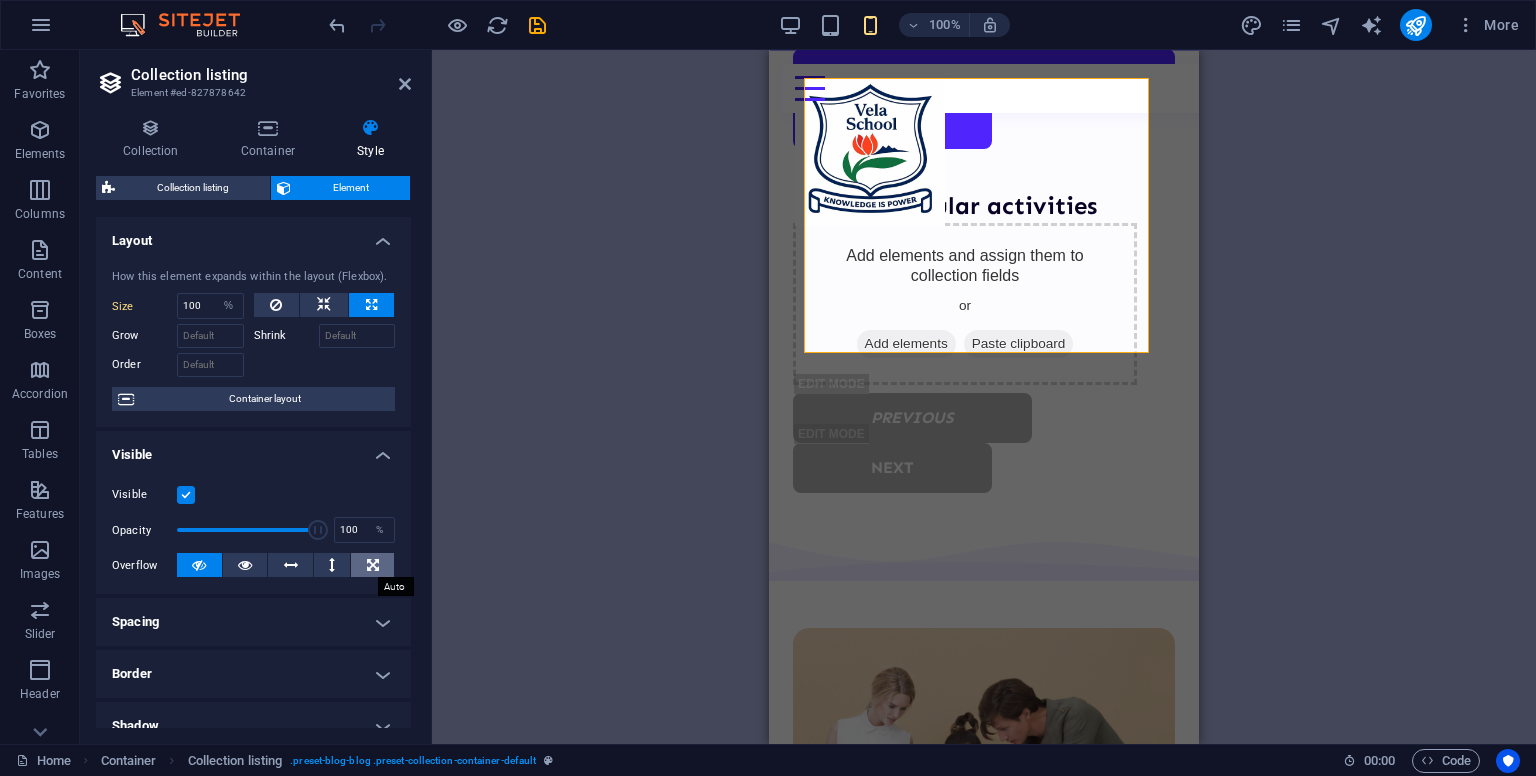 click at bounding box center (372, 565) 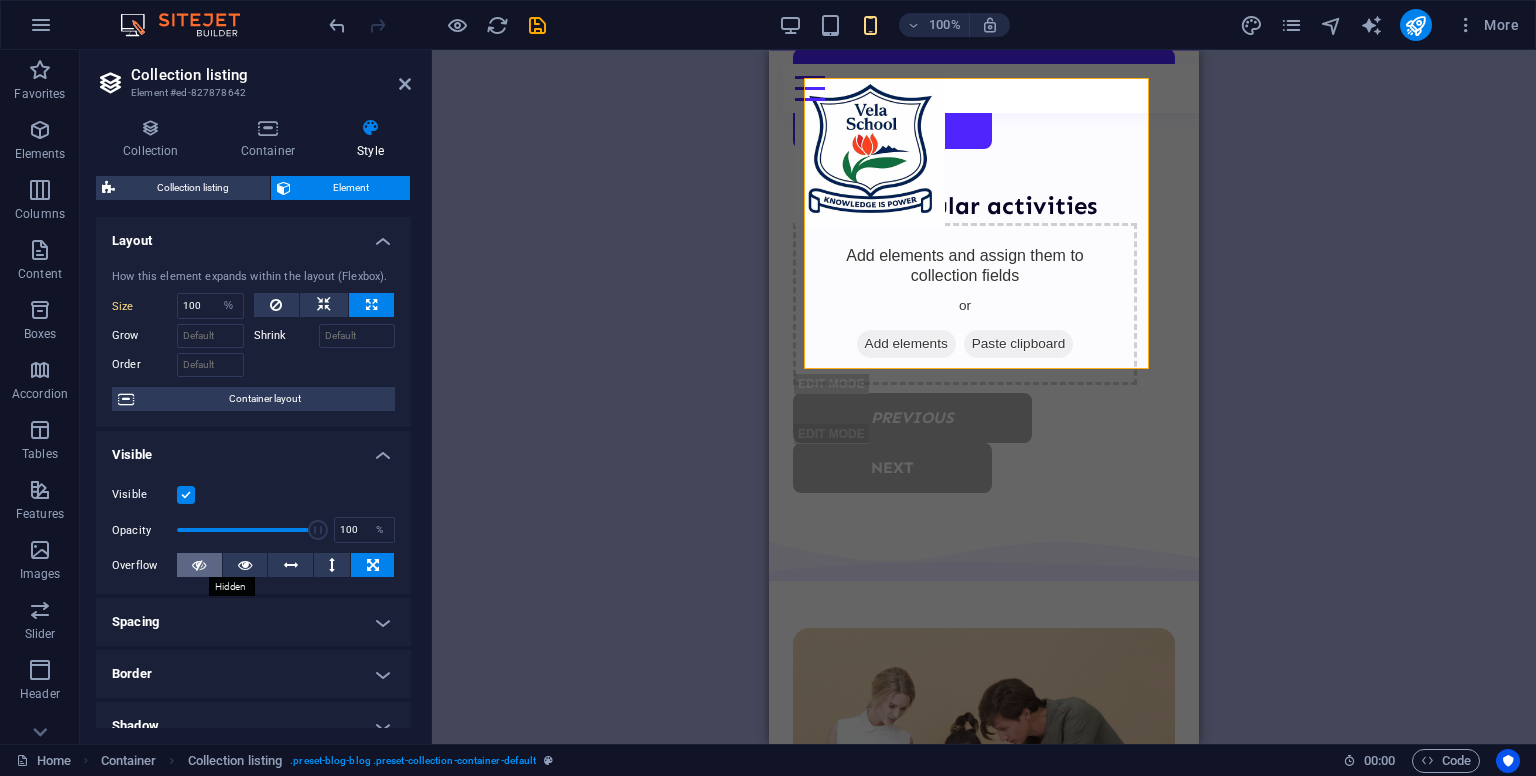 click at bounding box center (199, 565) 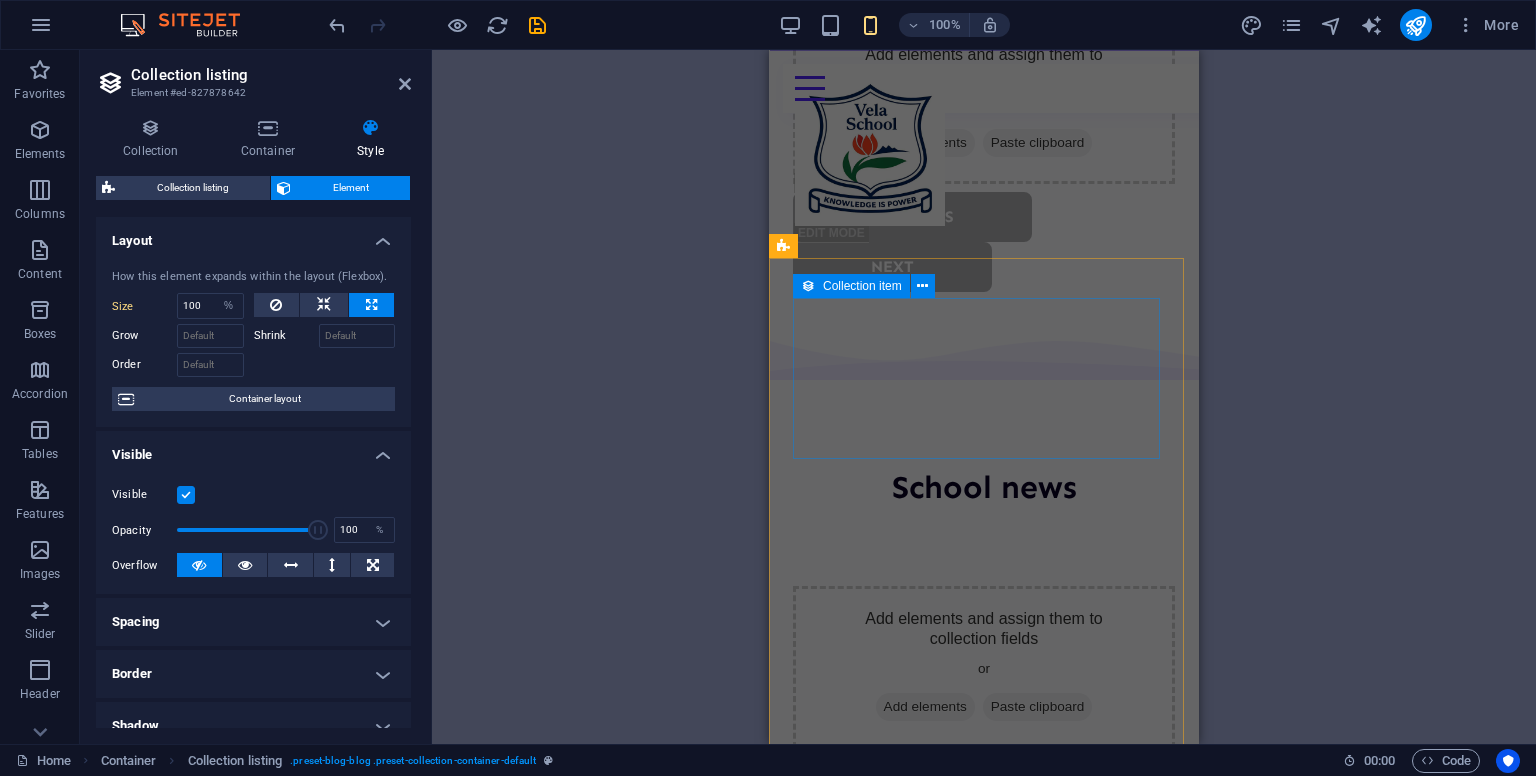 scroll, scrollTop: 5889, scrollLeft: 0, axis: vertical 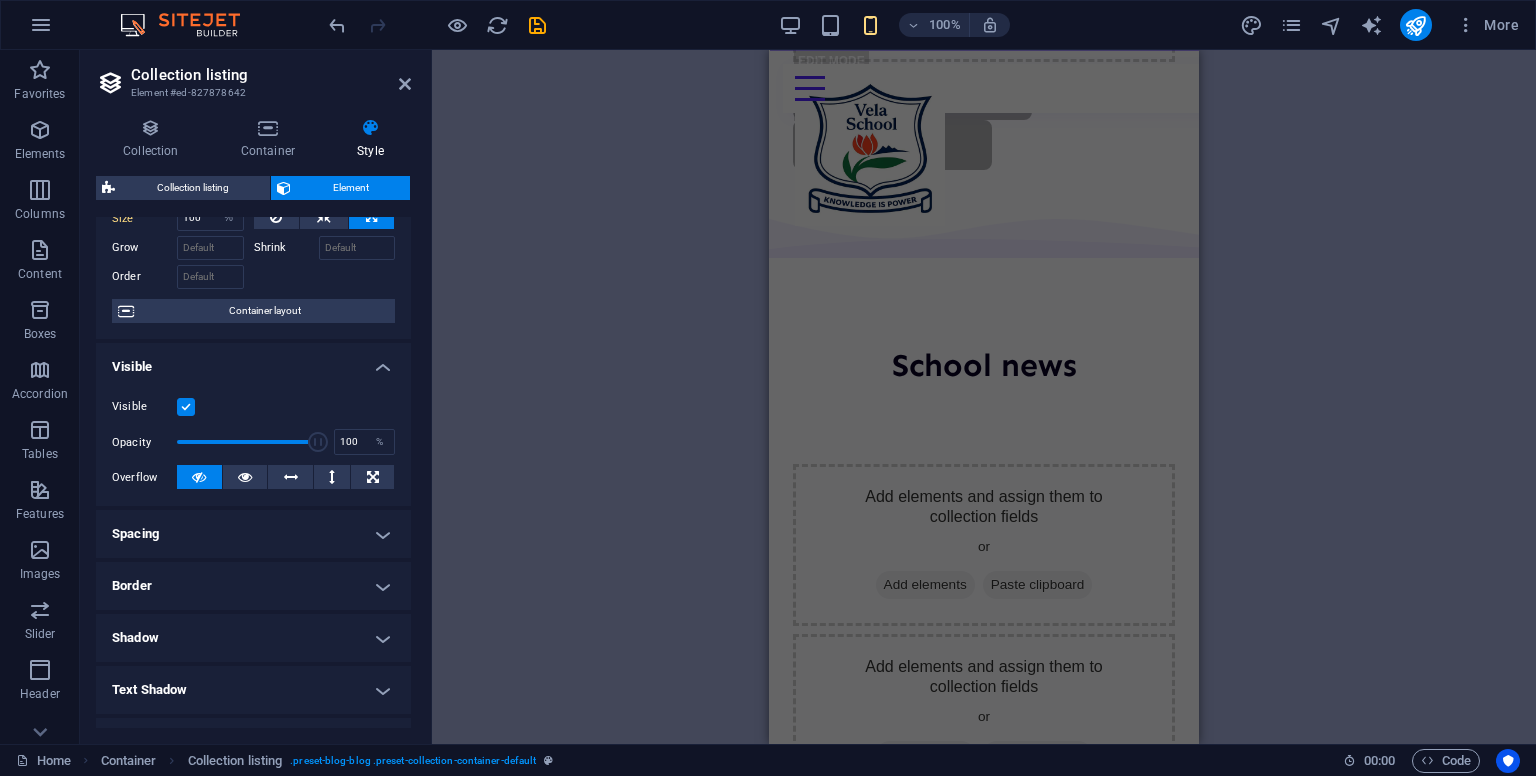 click on "Spacing" at bounding box center (253, 534) 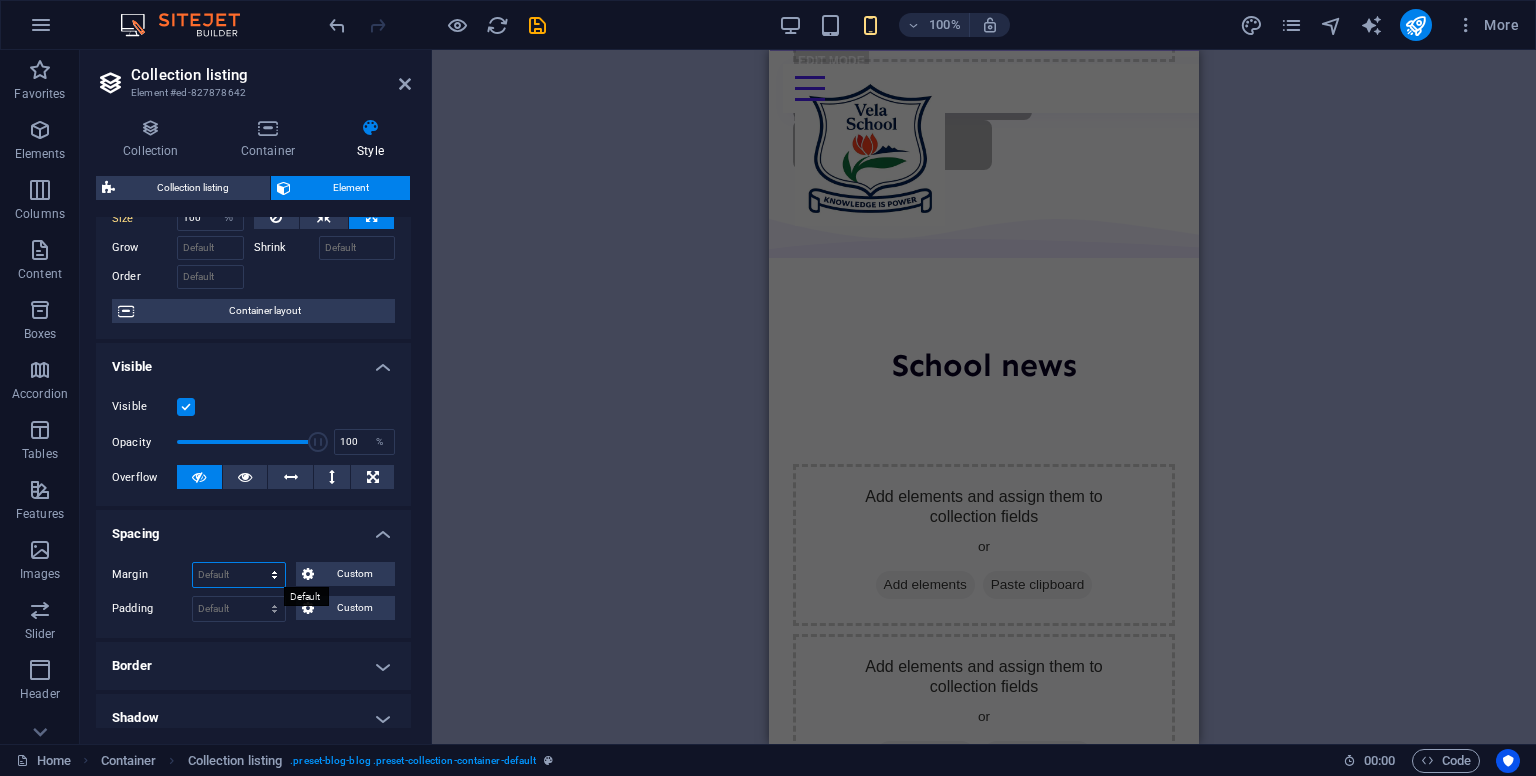 click on "Default auto px % rem vw vh Custom" at bounding box center (239, 575) 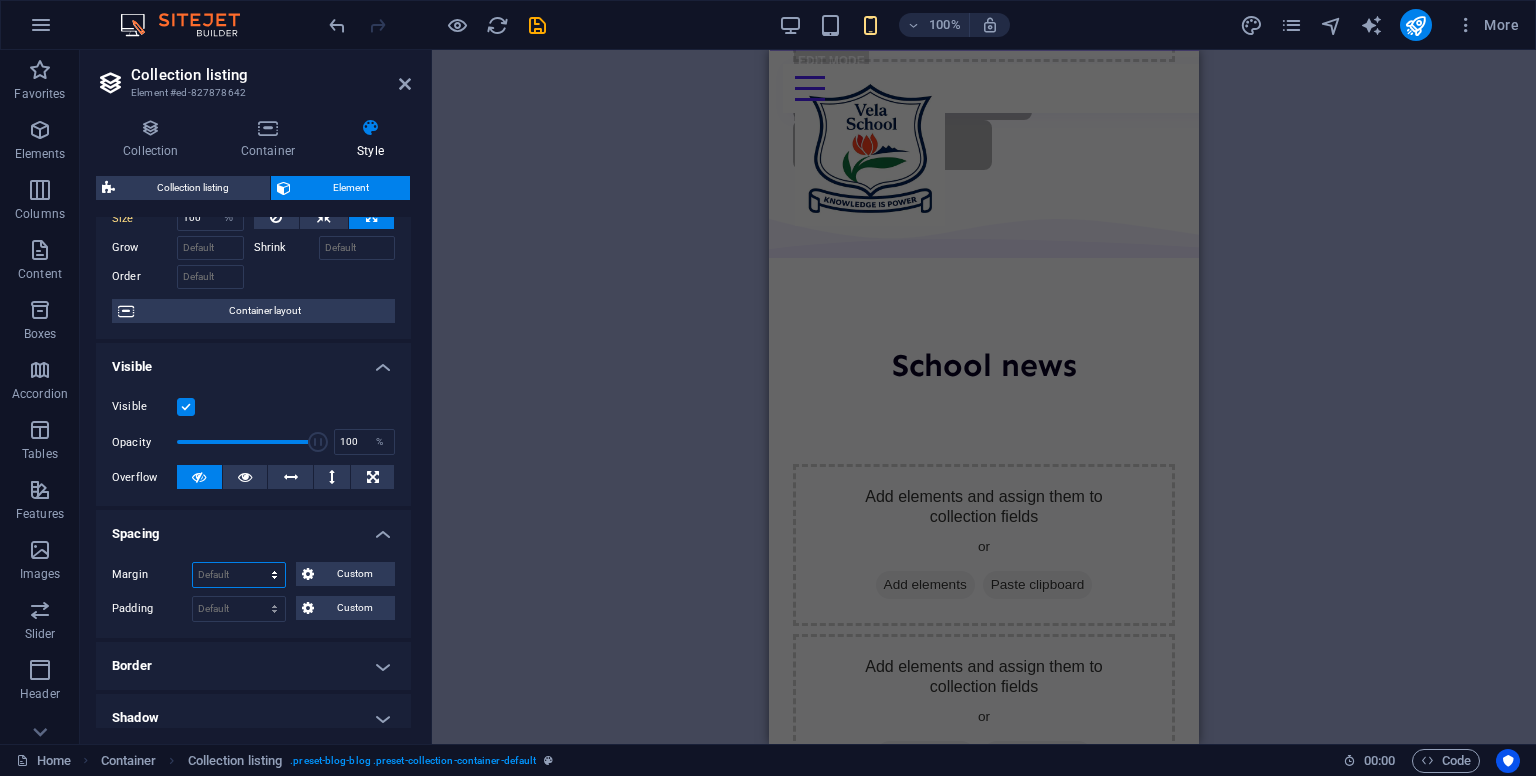 select on "px" 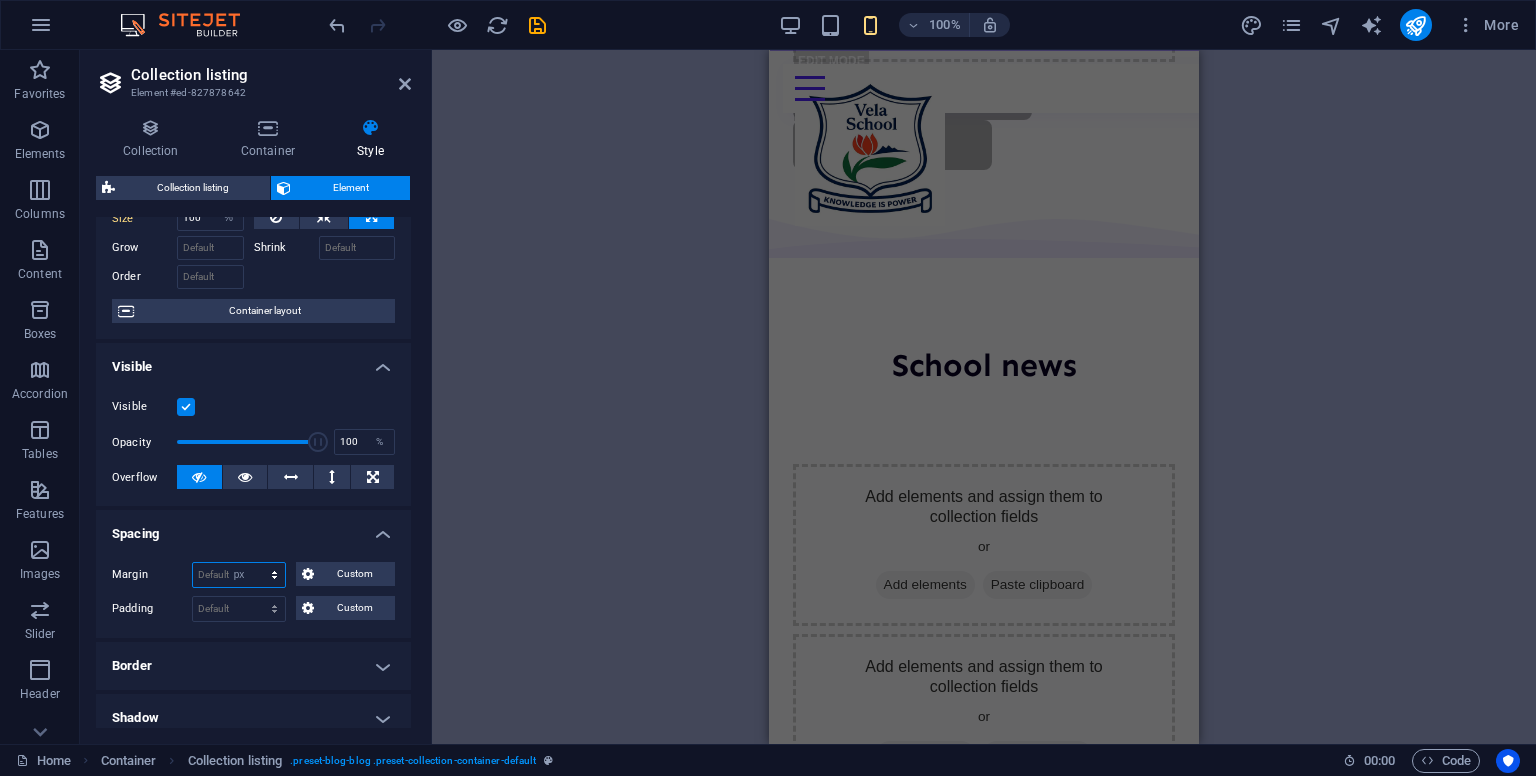 click on "Default auto px % rem vw vh Custom" at bounding box center [239, 575] 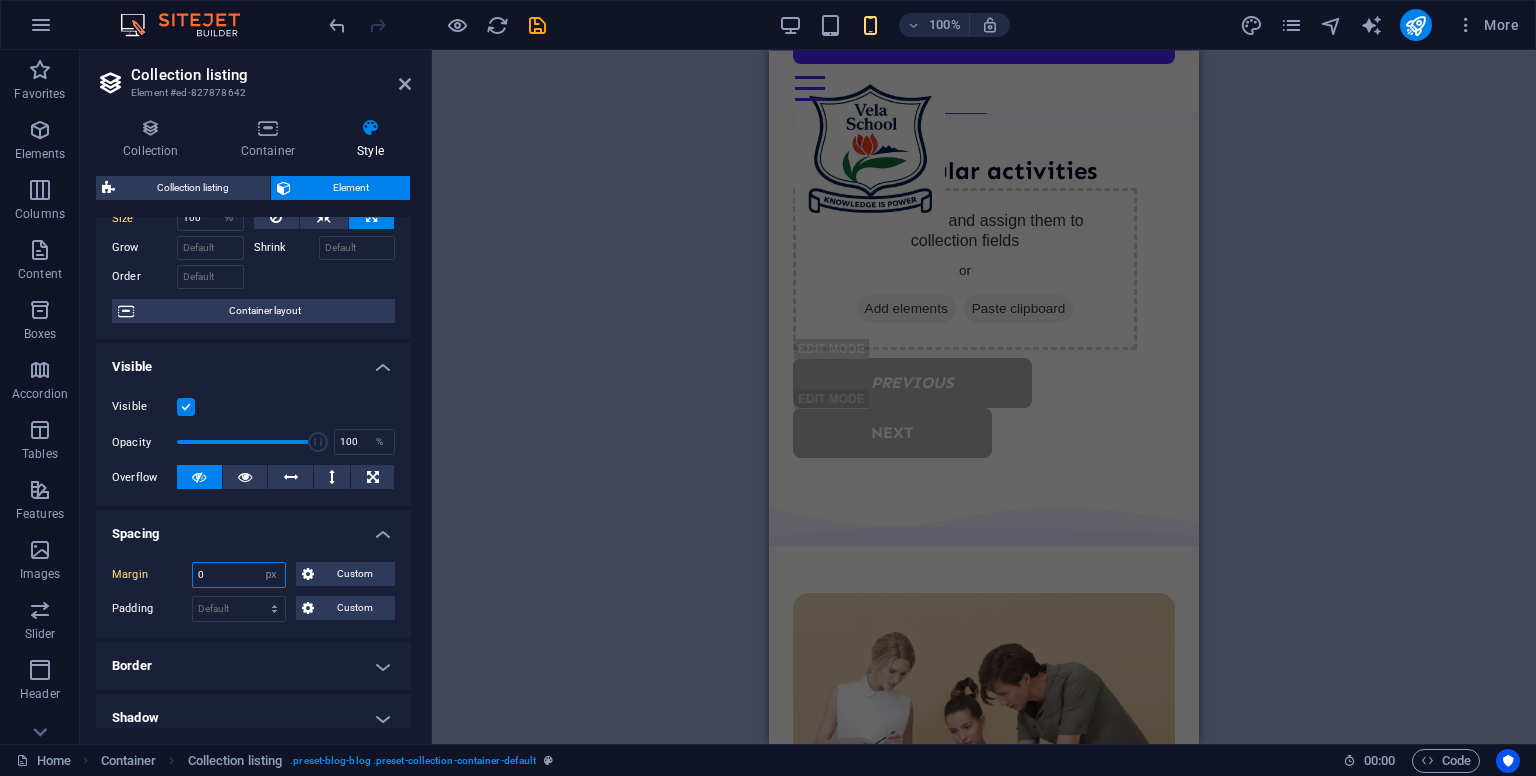 scroll, scrollTop: 3202, scrollLeft: 0, axis: vertical 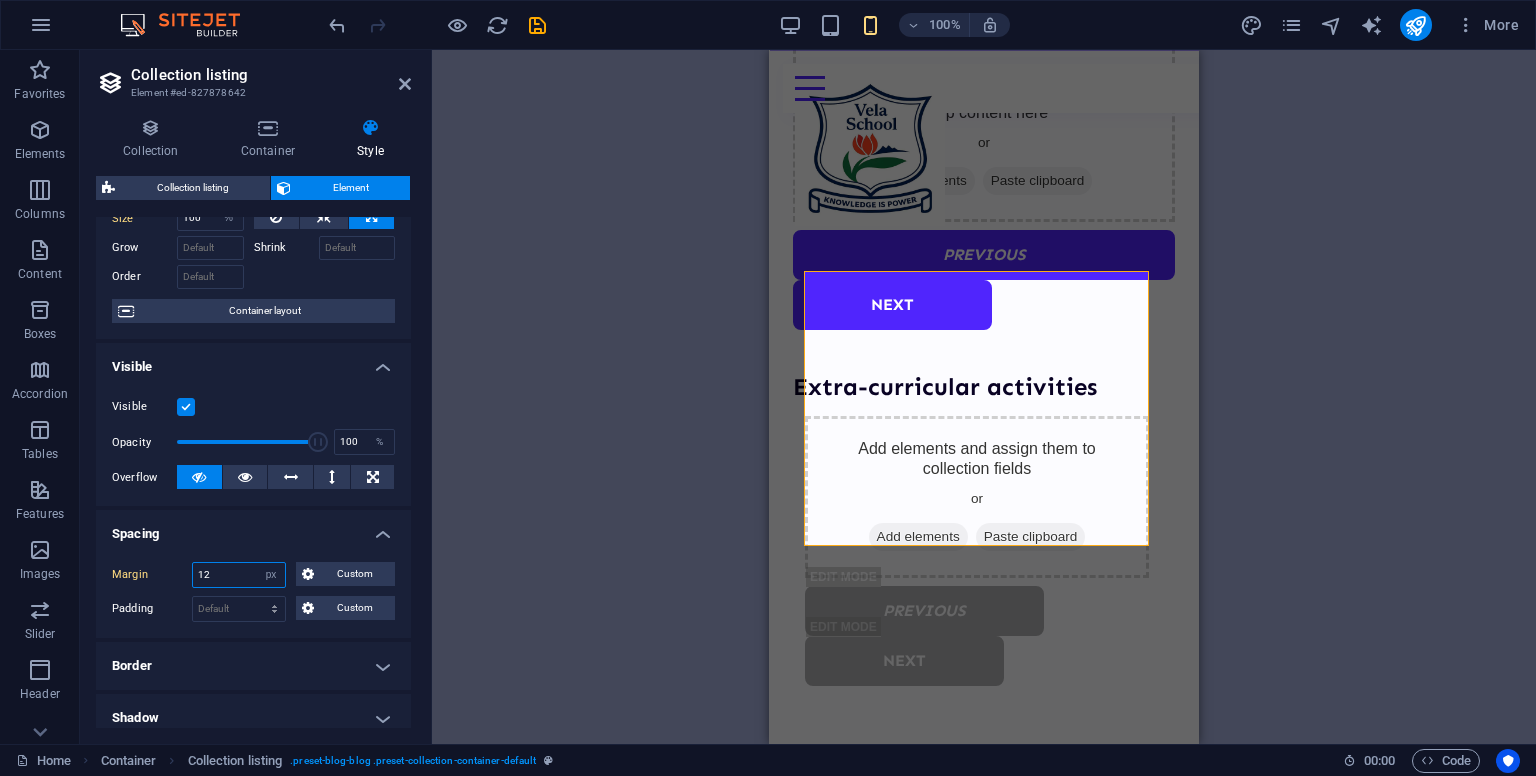 click on "12" at bounding box center [239, 575] 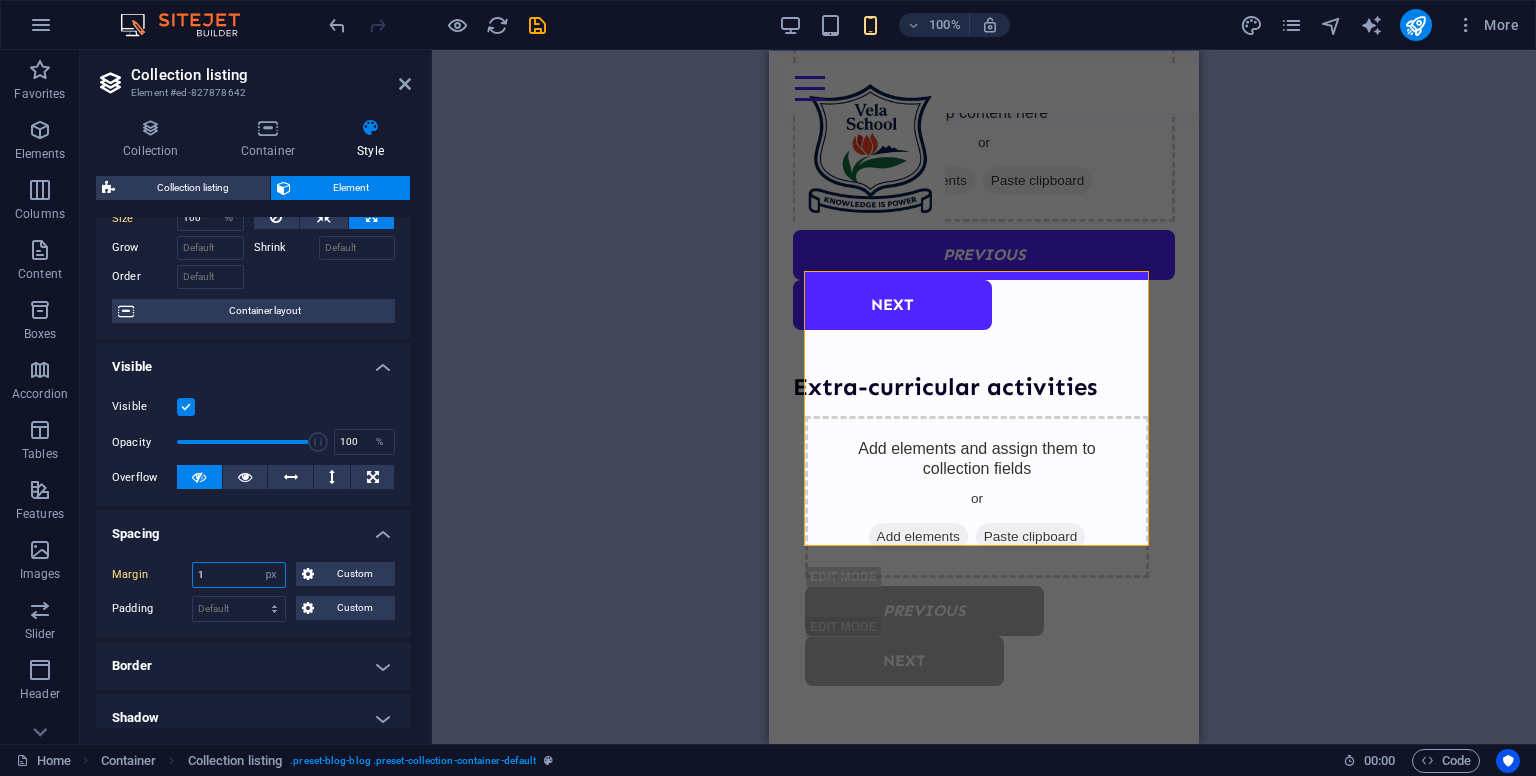 type on "15" 